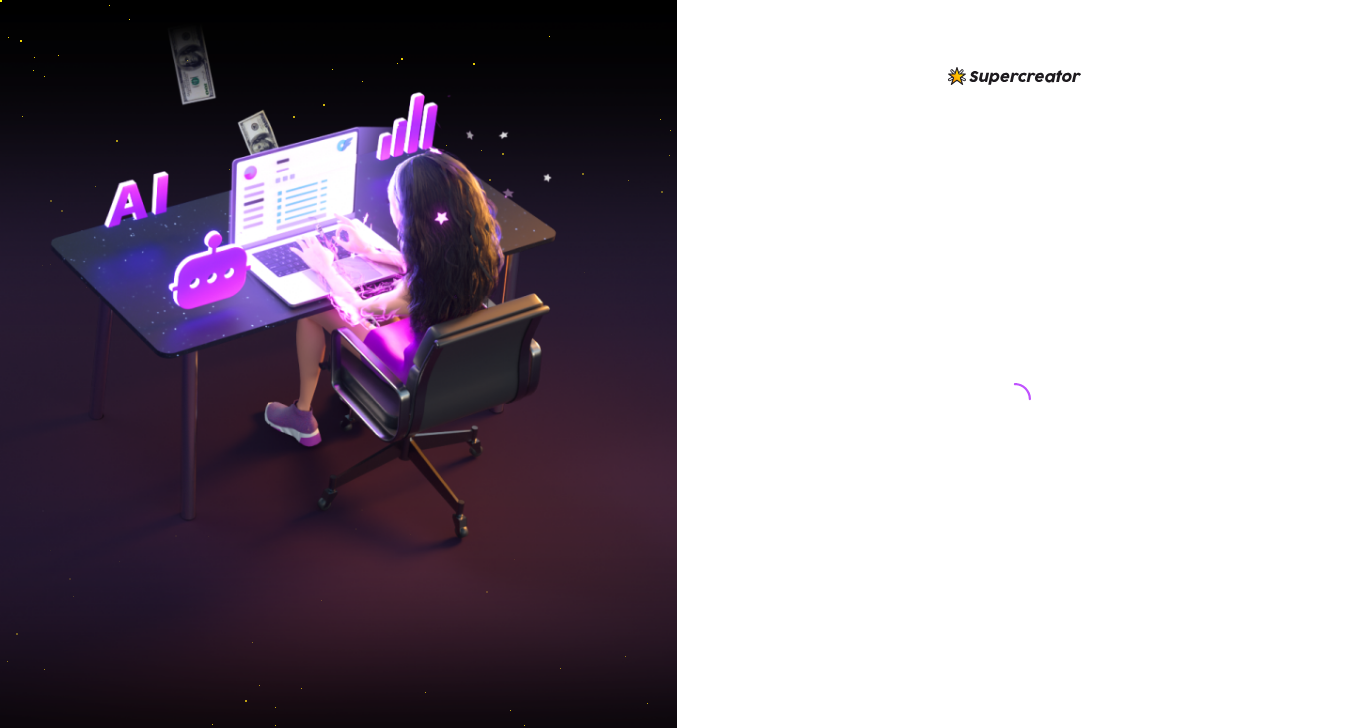 scroll, scrollTop: 0, scrollLeft: 0, axis: both 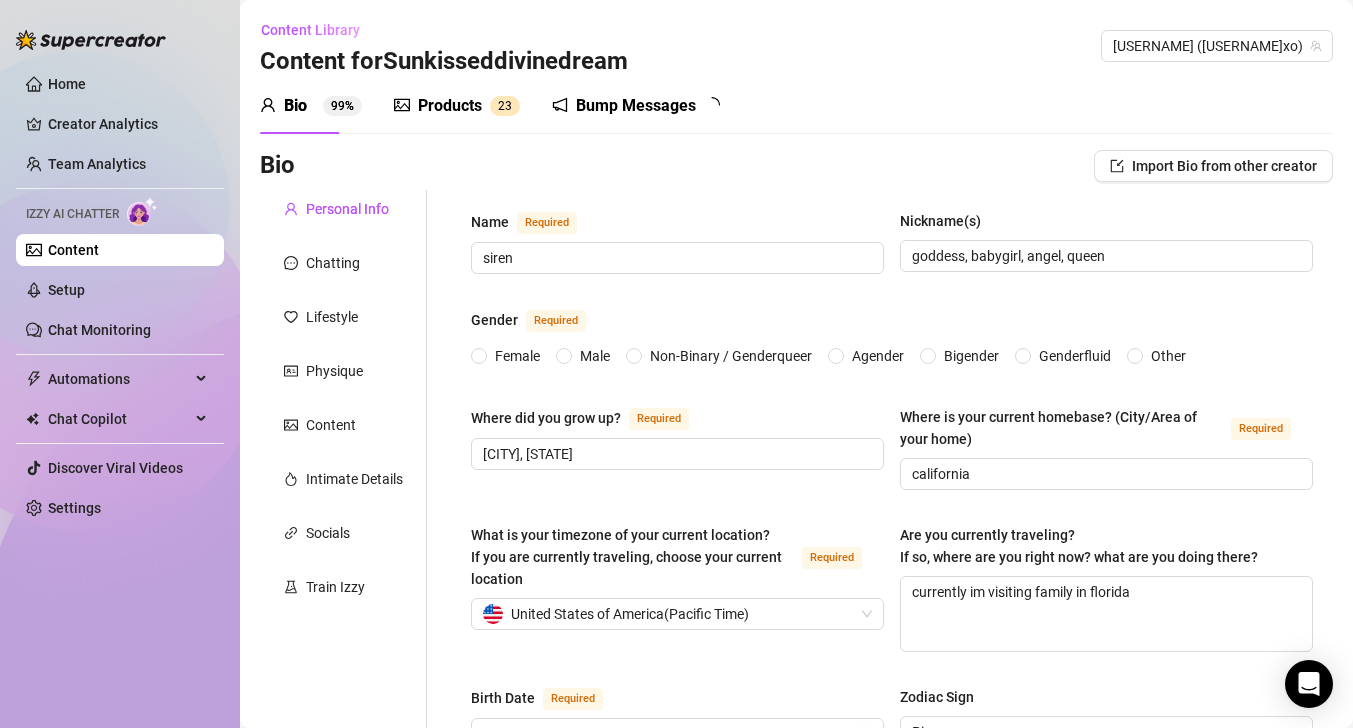 type 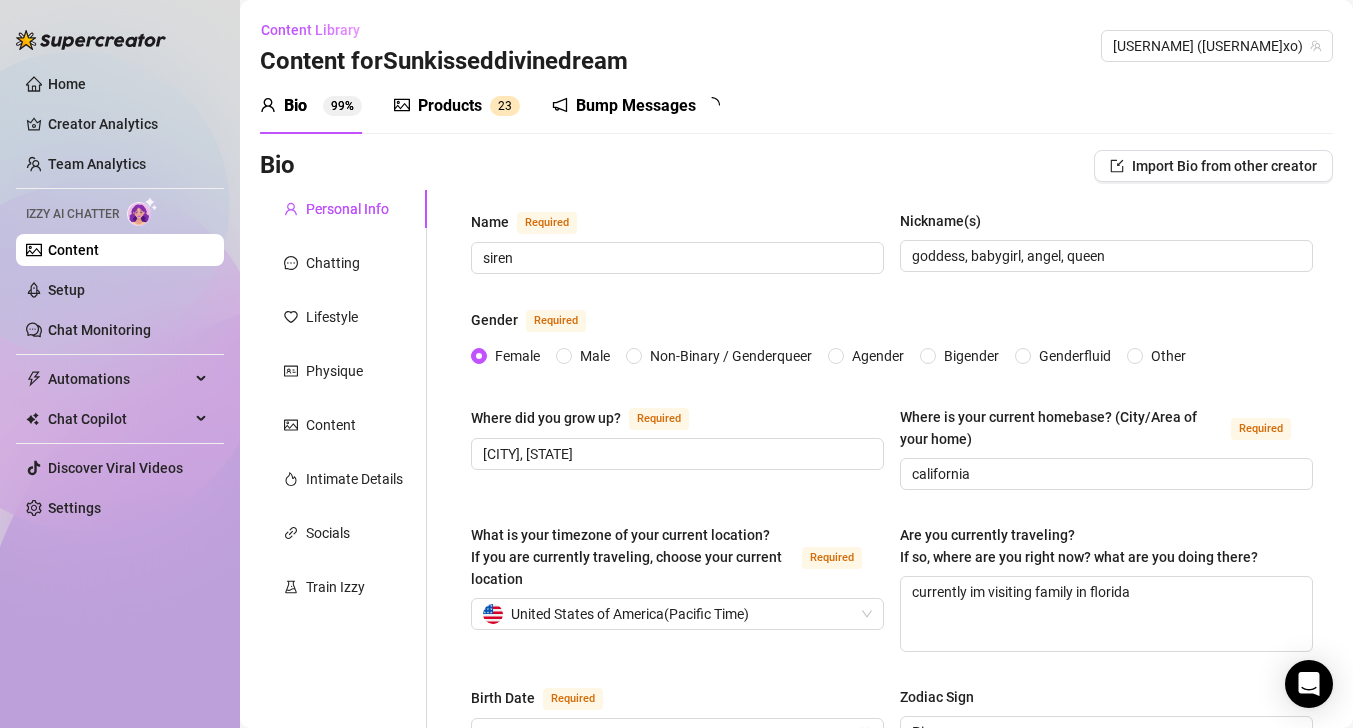 type on "[MONTH] [DAY], [YEAR]" 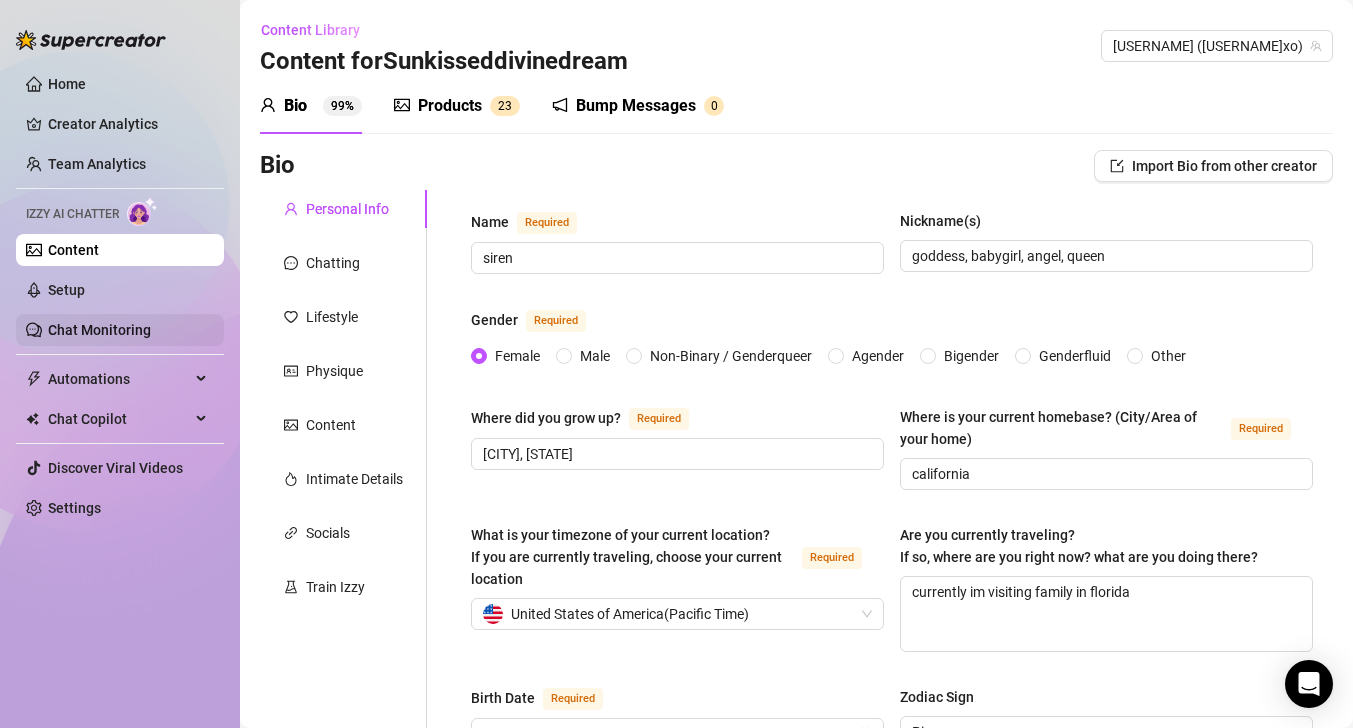 click on "Chat Monitoring" at bounding box center (99, 330) 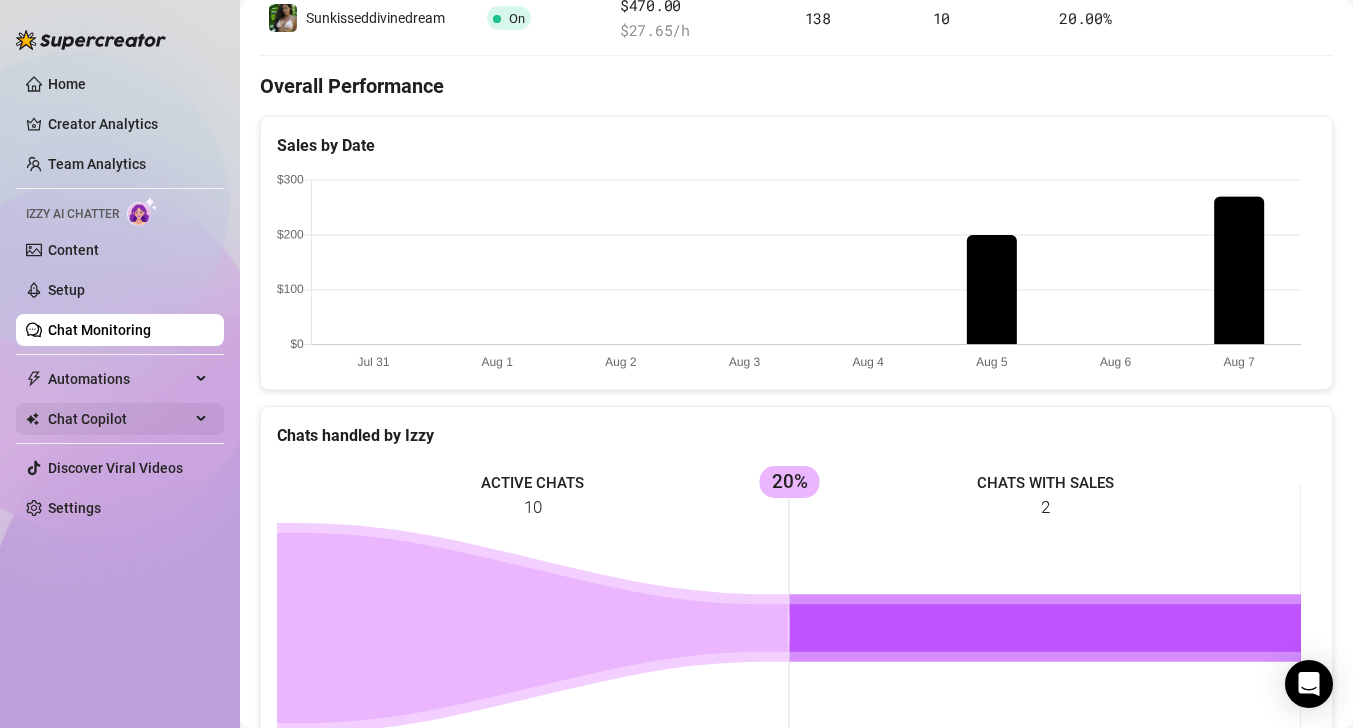 scroll, scrollTop: 463, scrollLeft: 0, axis: vertical 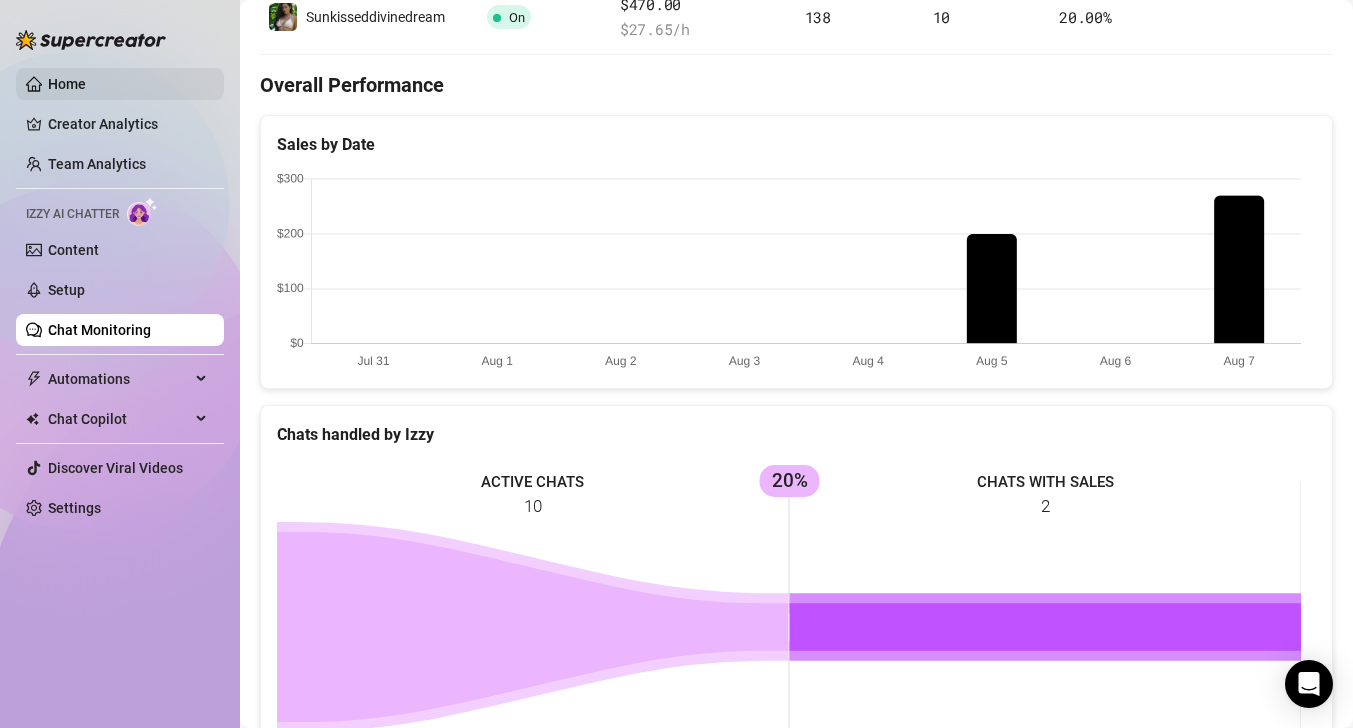 click on "Home" at bounding box center (67, 84) 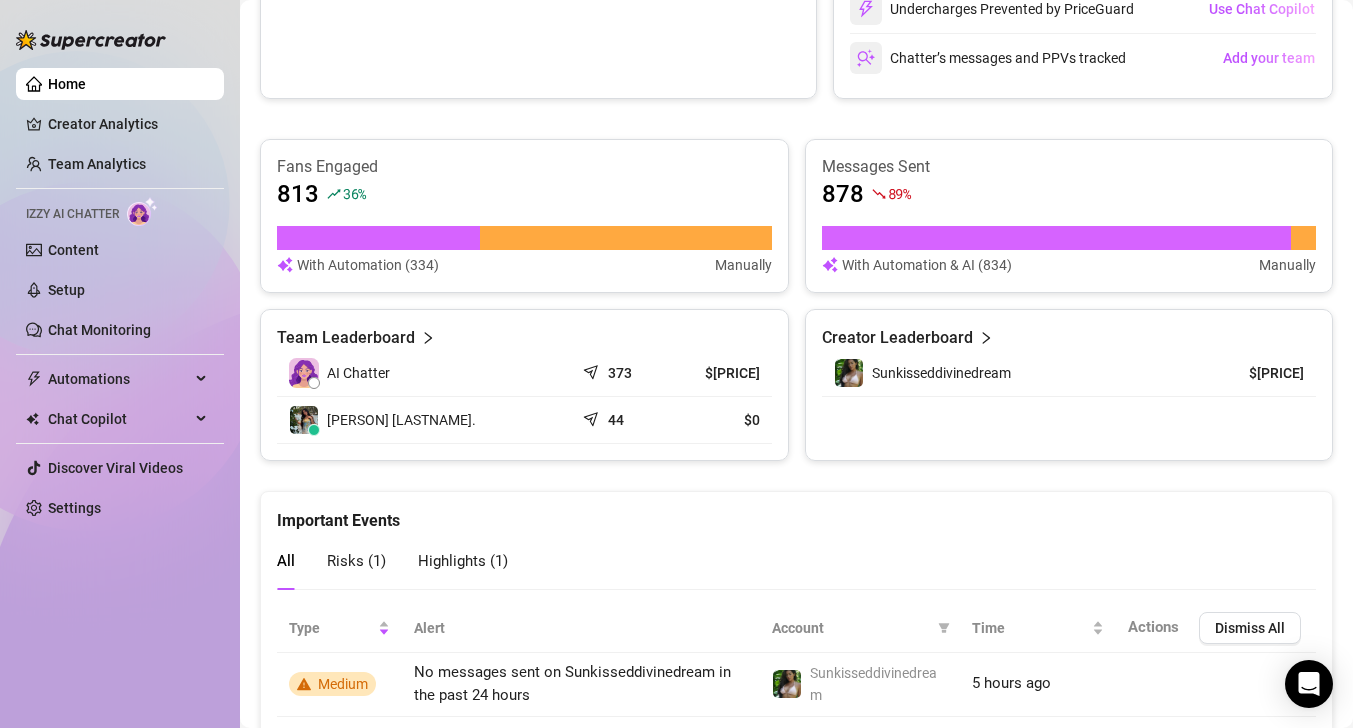 scroll, scrollTop: 842, scrollLeft: 0, axis: vertical 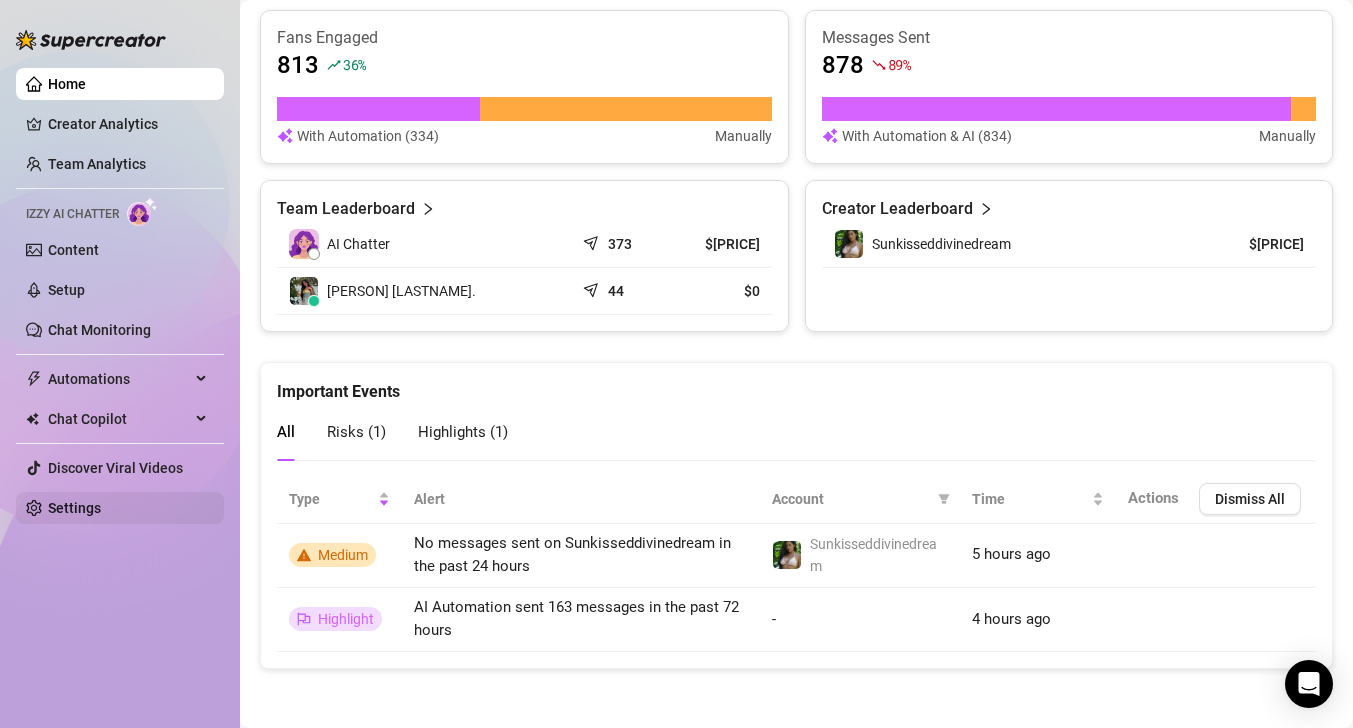 click on "Settings" at bounding box center [74, 508] 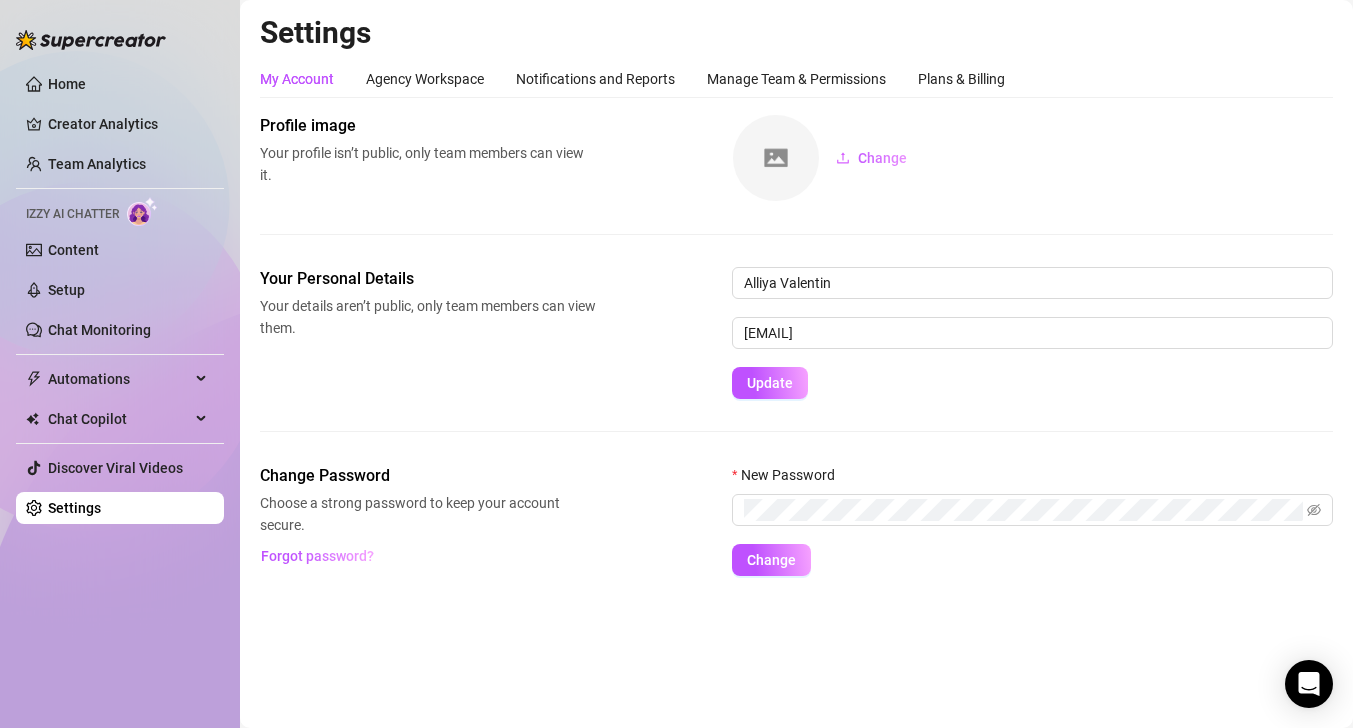 scroll, scrollTop: 0, scrollLeft: 0, axis: both 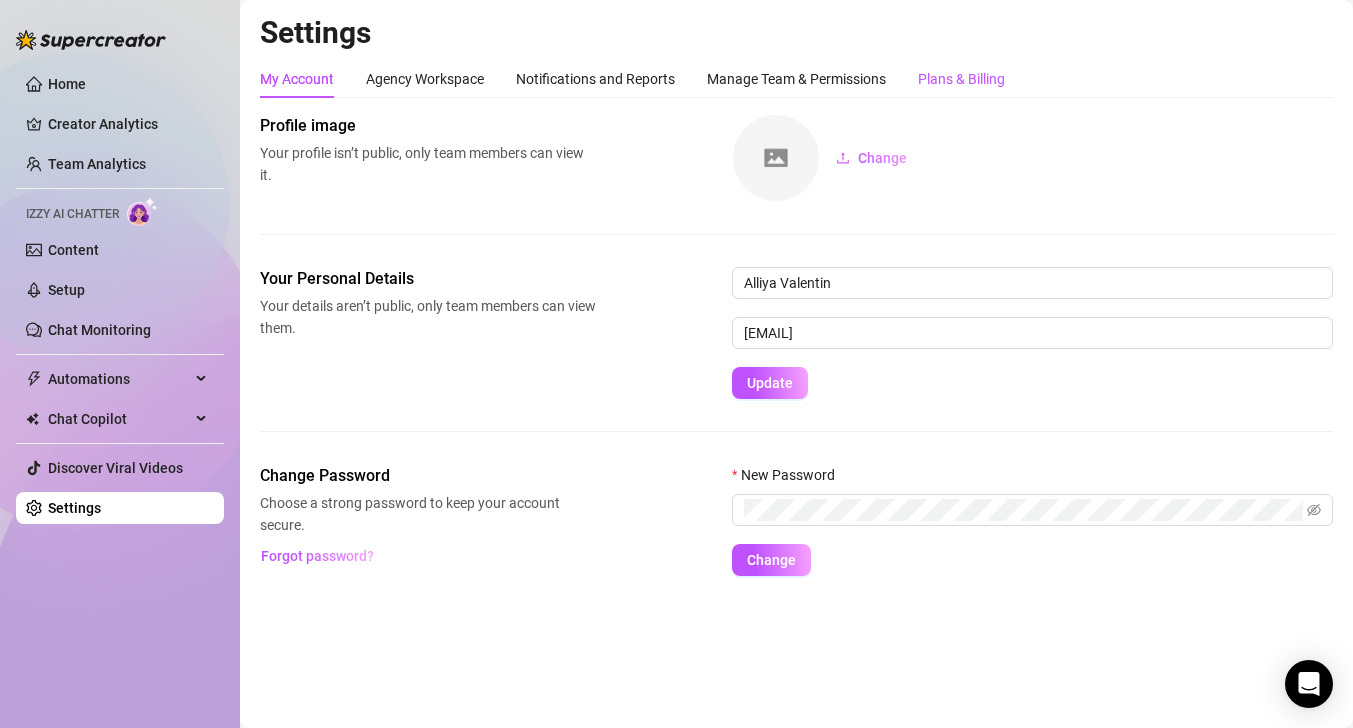 click on "Plans & Billing" at bounding box center (961, 79) 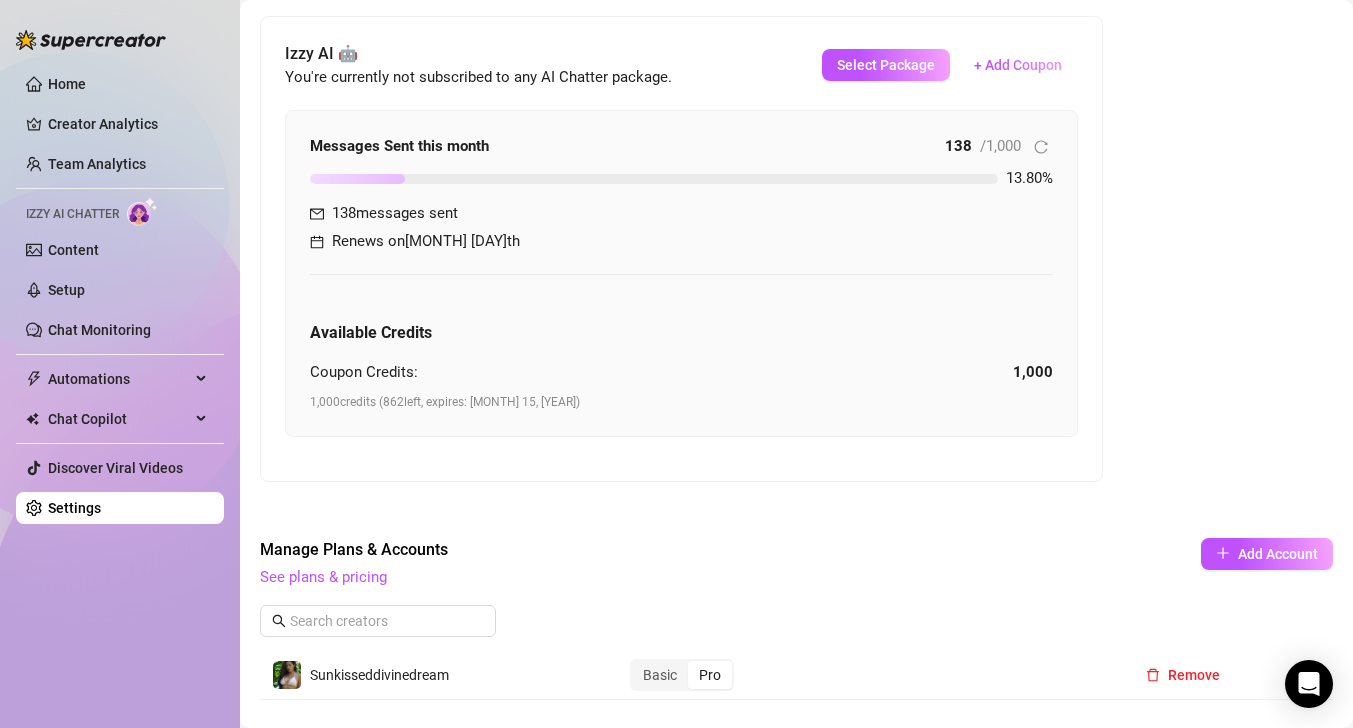scroll, scrollTop: 518, scrollLeft: 0, axis: vertical 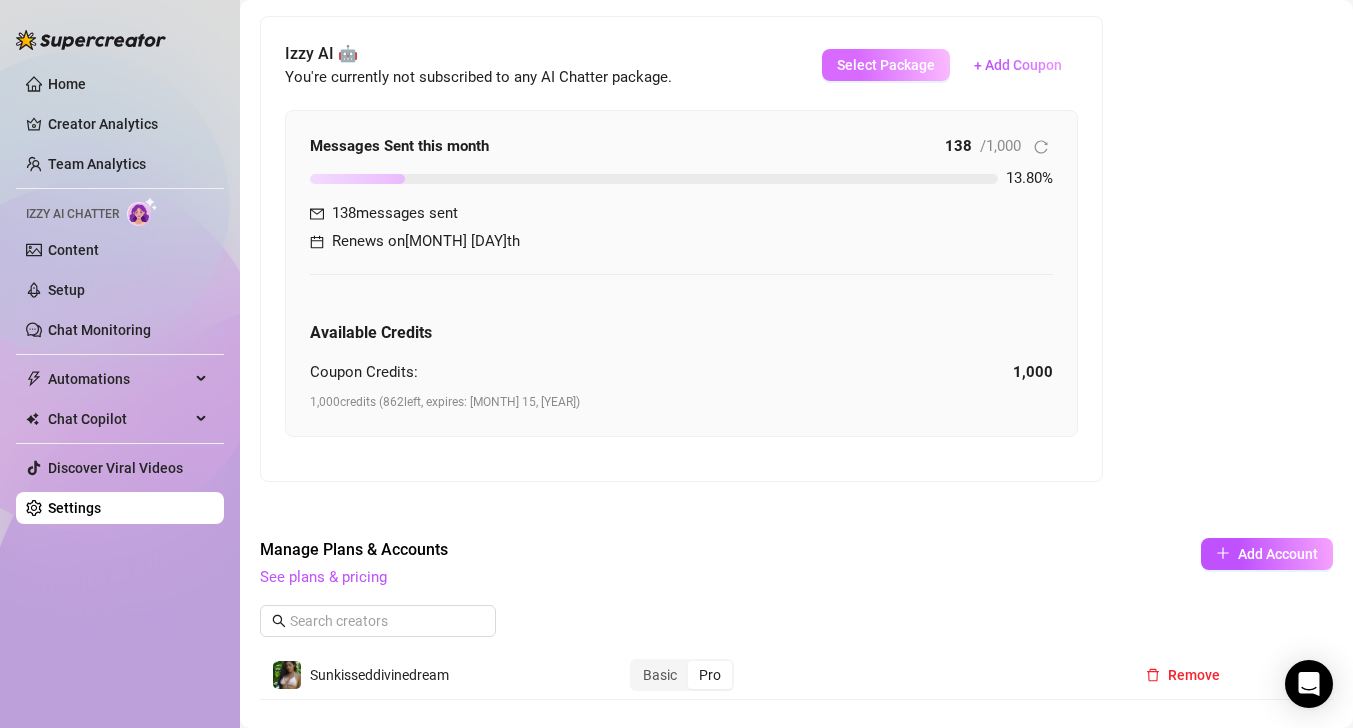 click on "Select Package" at bounding box center (886, 65) 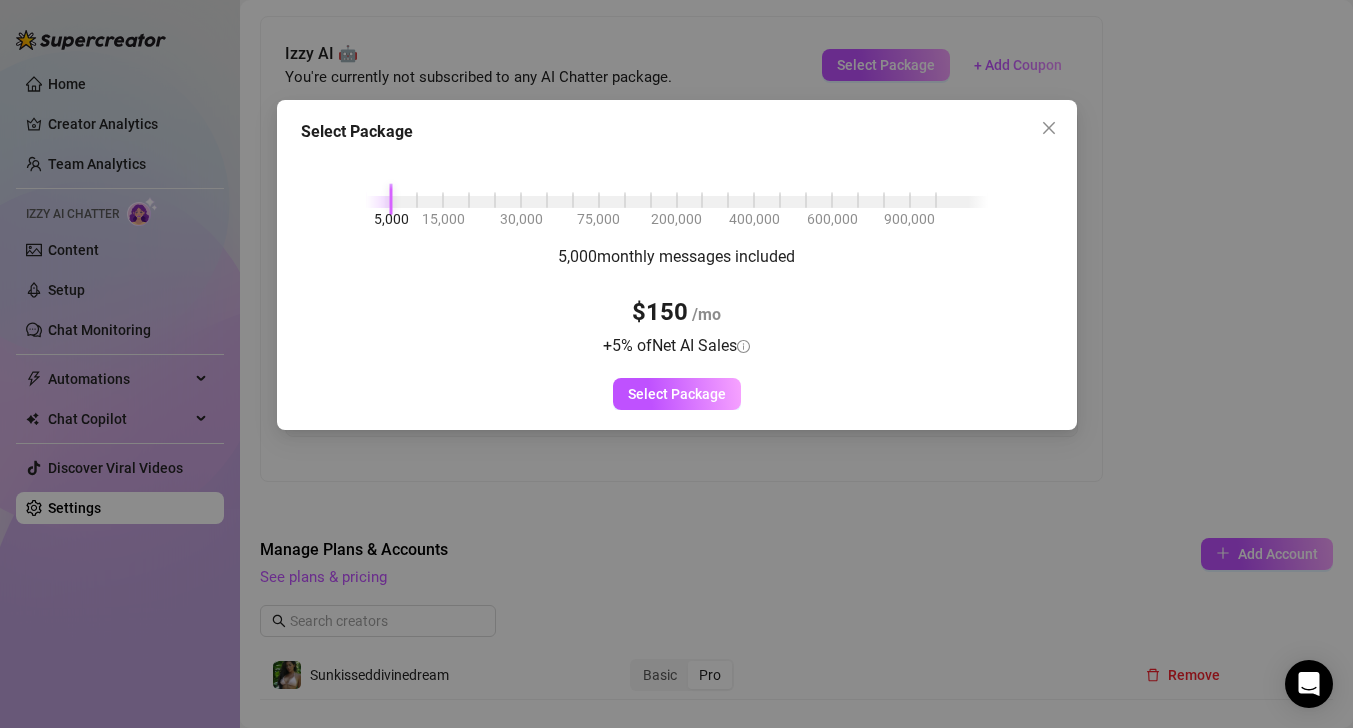 click on "200,000" at bounding box center [676, 219] 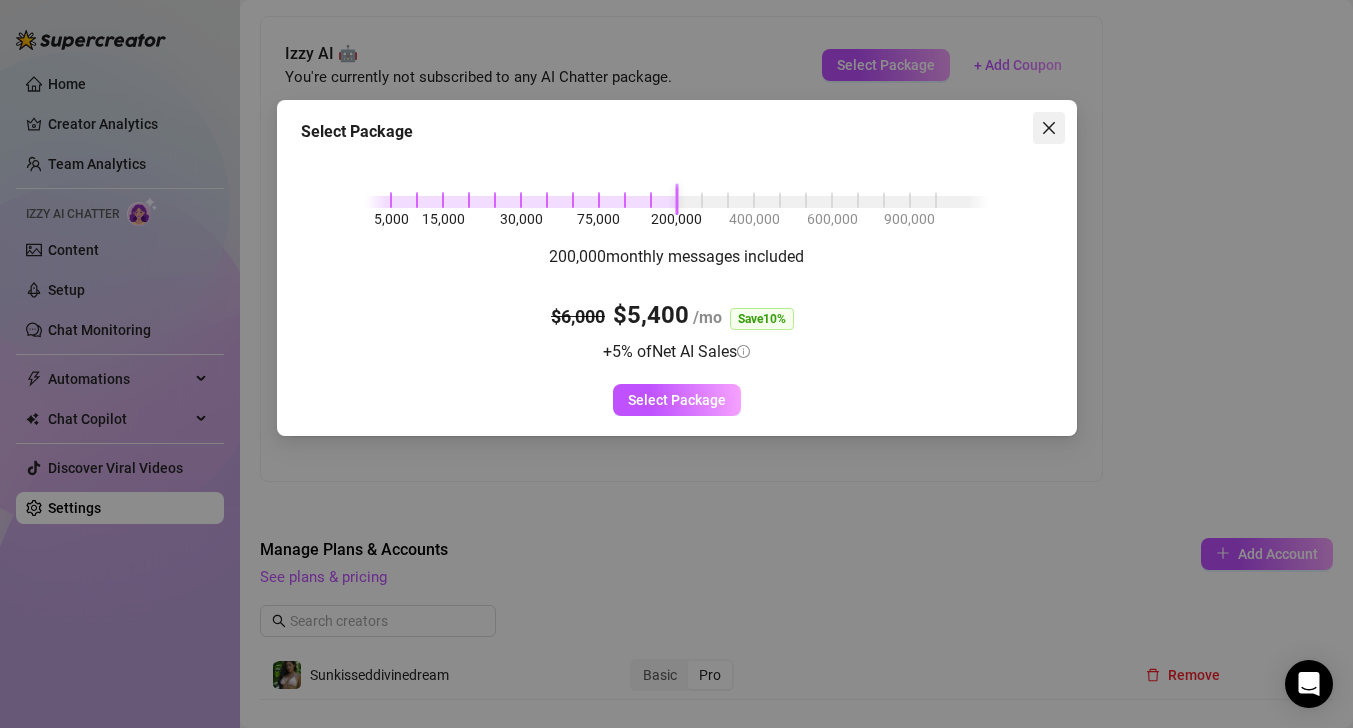 click at bounding box center [1049, 128] 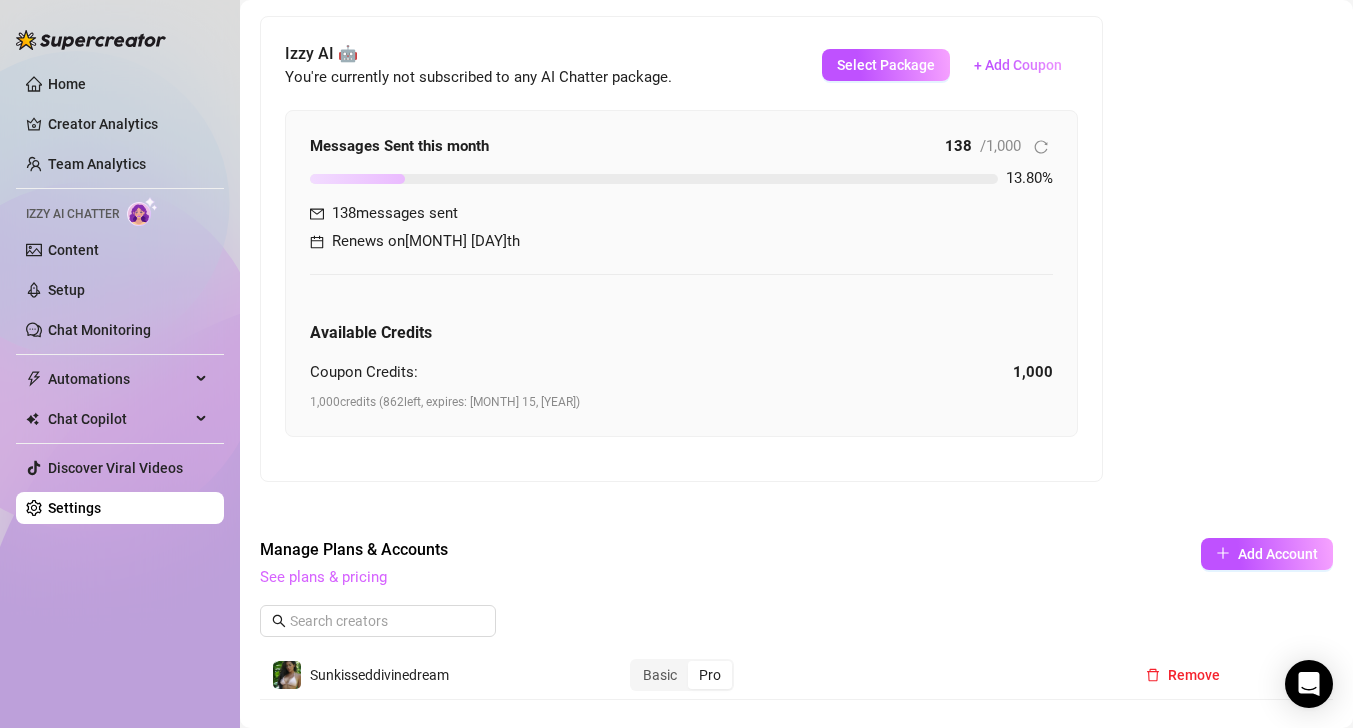 click on "See plans & pricing" at bounding box center (323, 577) 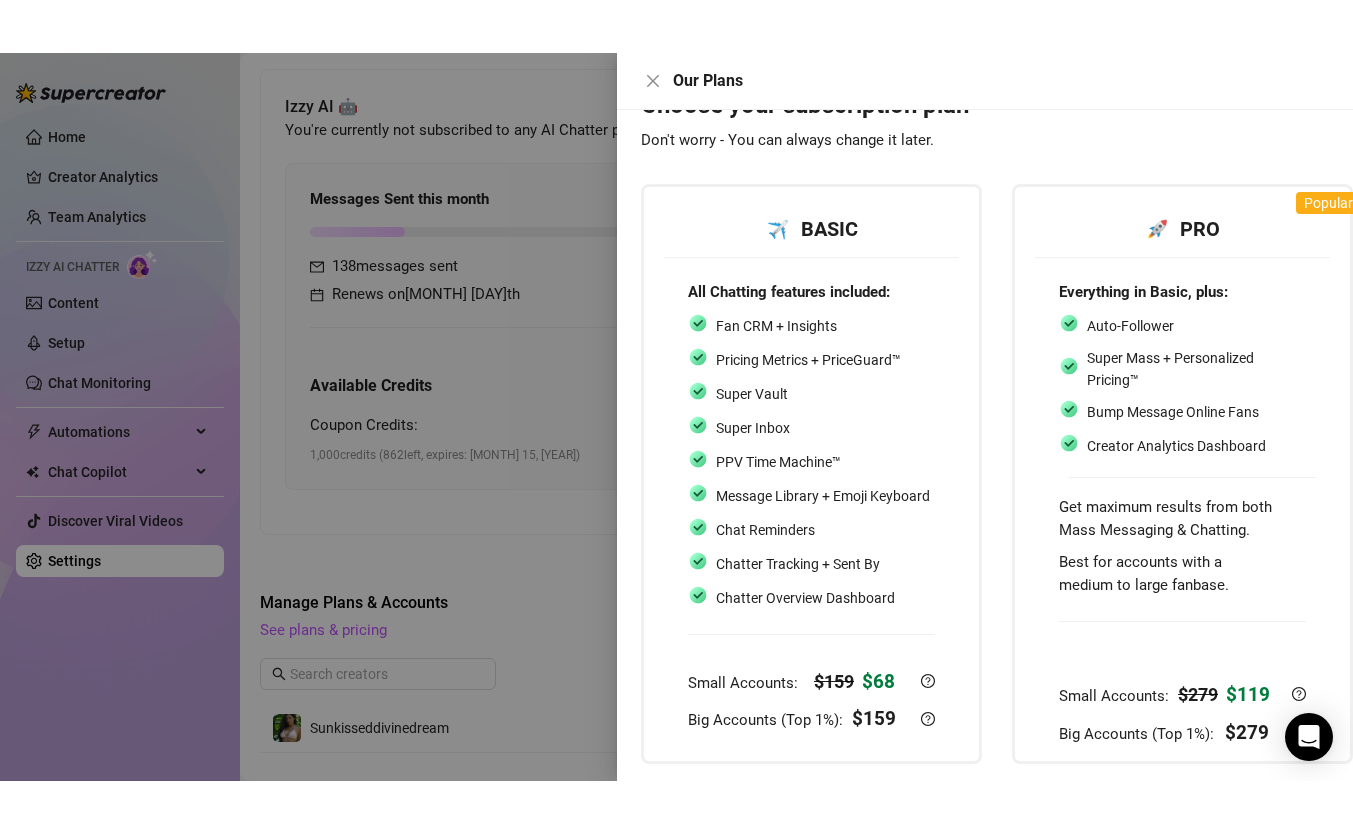 scroll, scrollTop: 0, scrollLeft: 0, axis: both 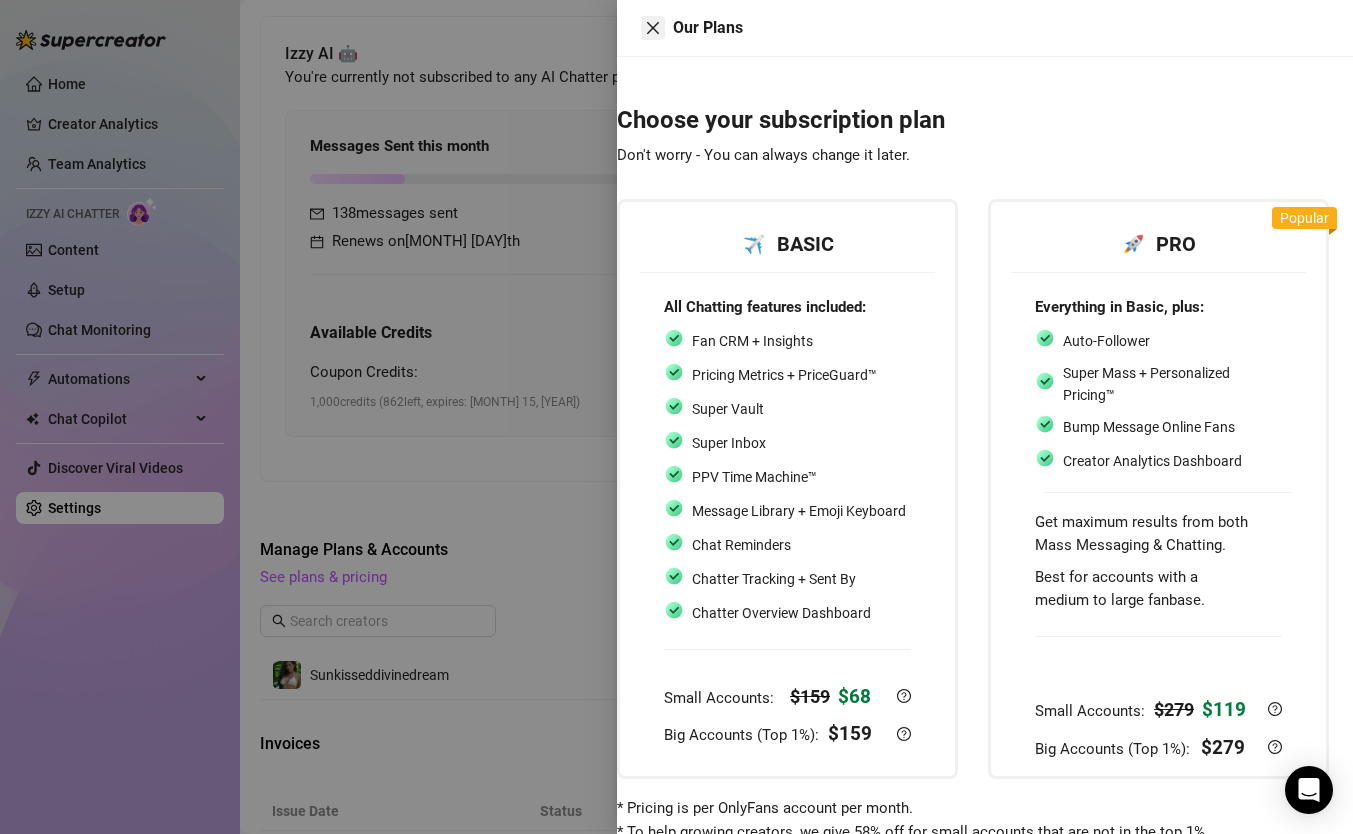 click 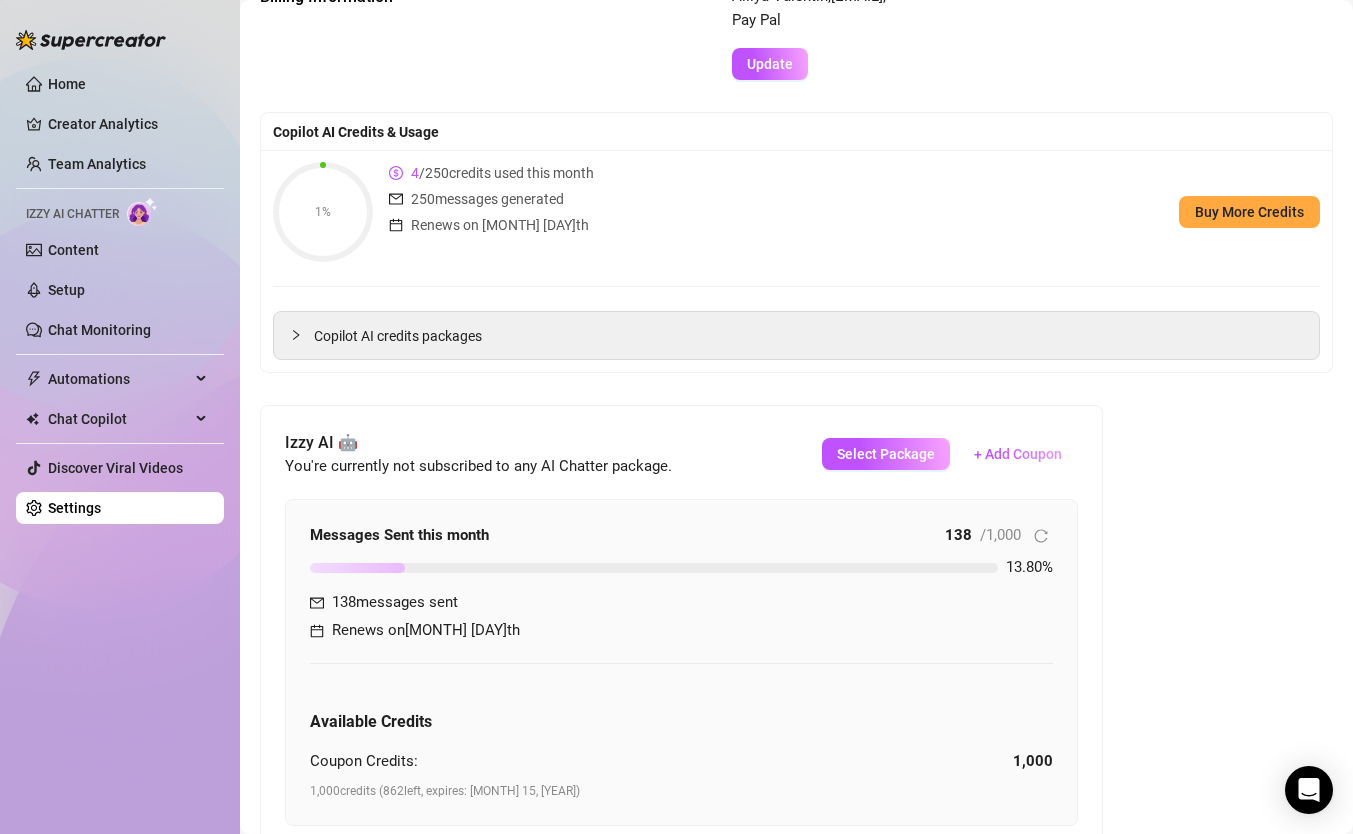 scroll, scrollTop: 123, scrollLeft: 0, axis: vertical 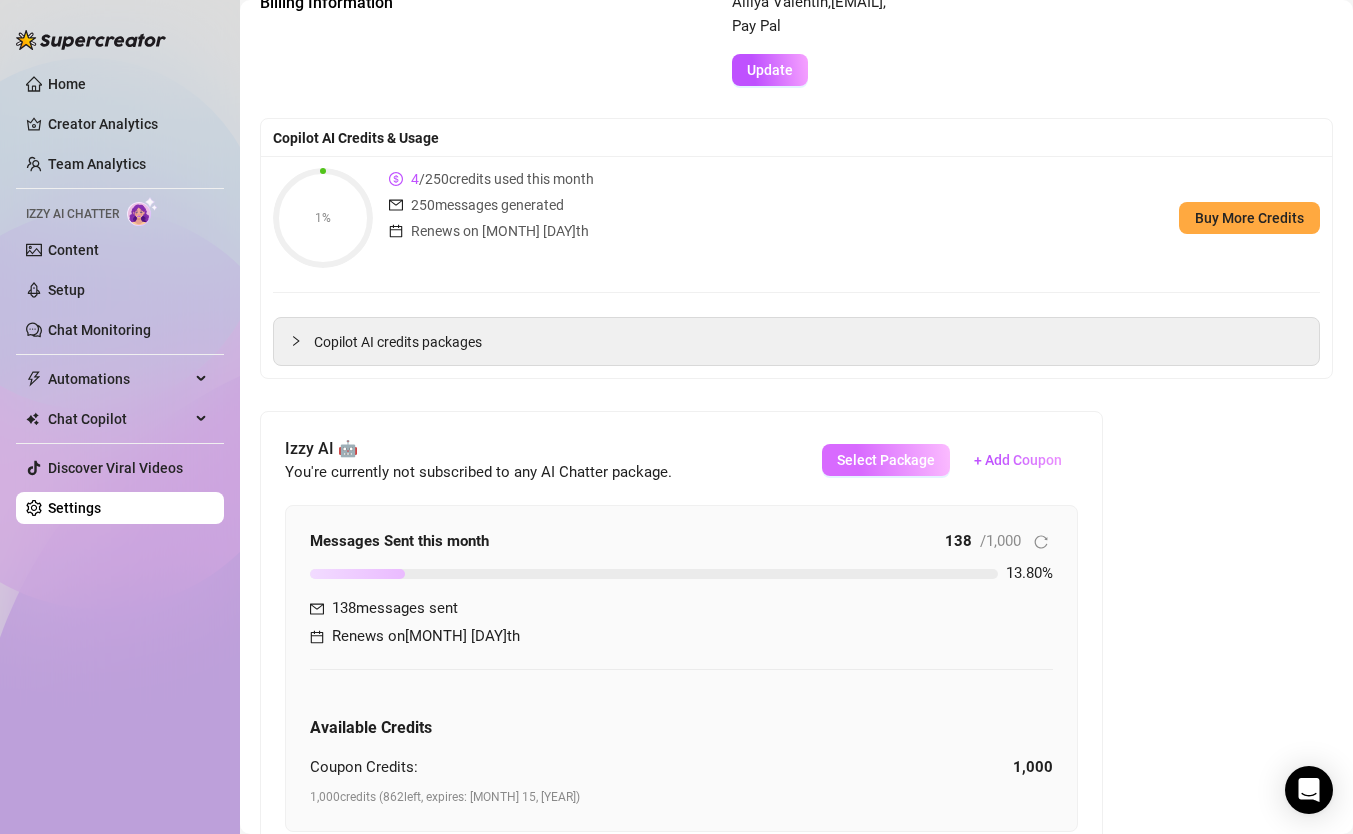 click on "Select Package" at bounding box center (886, 460) 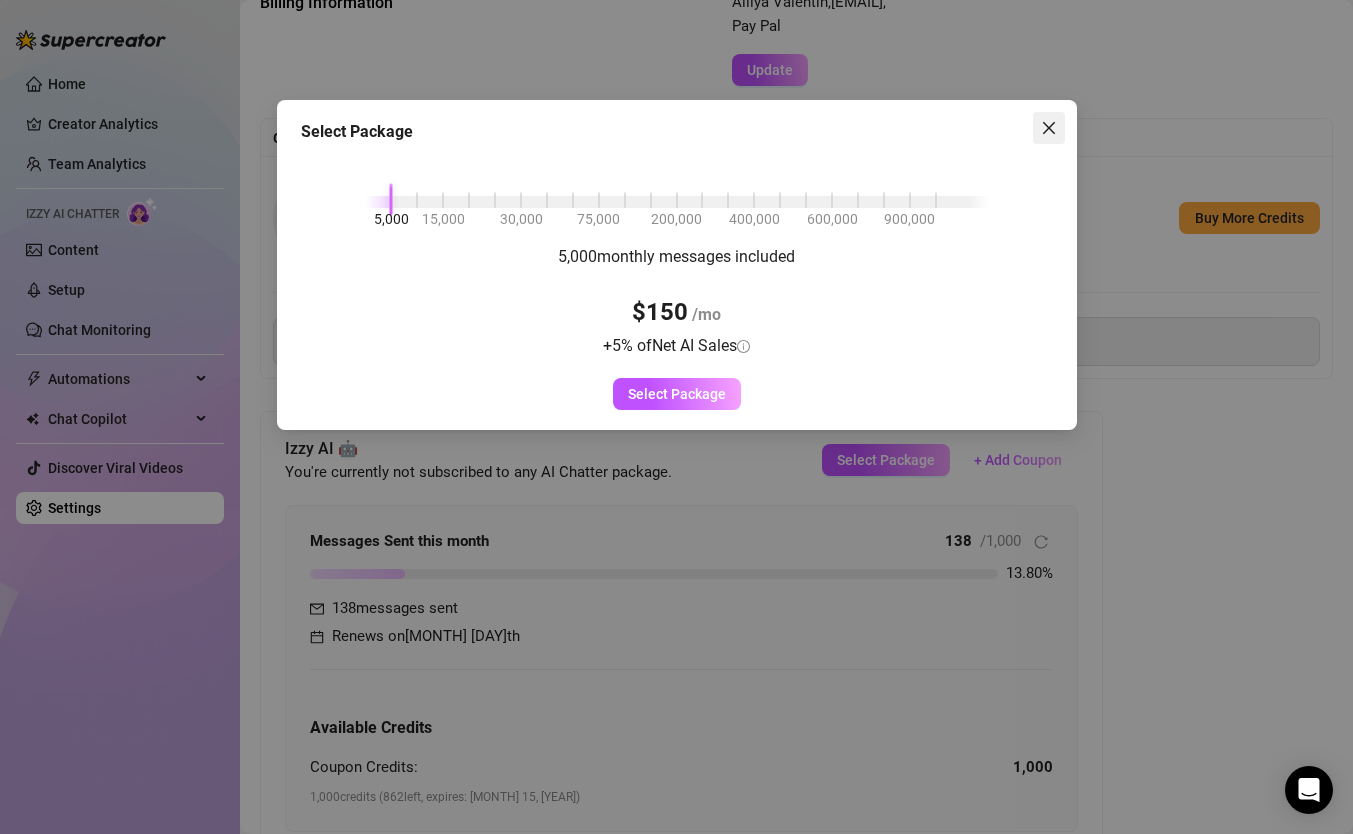 click 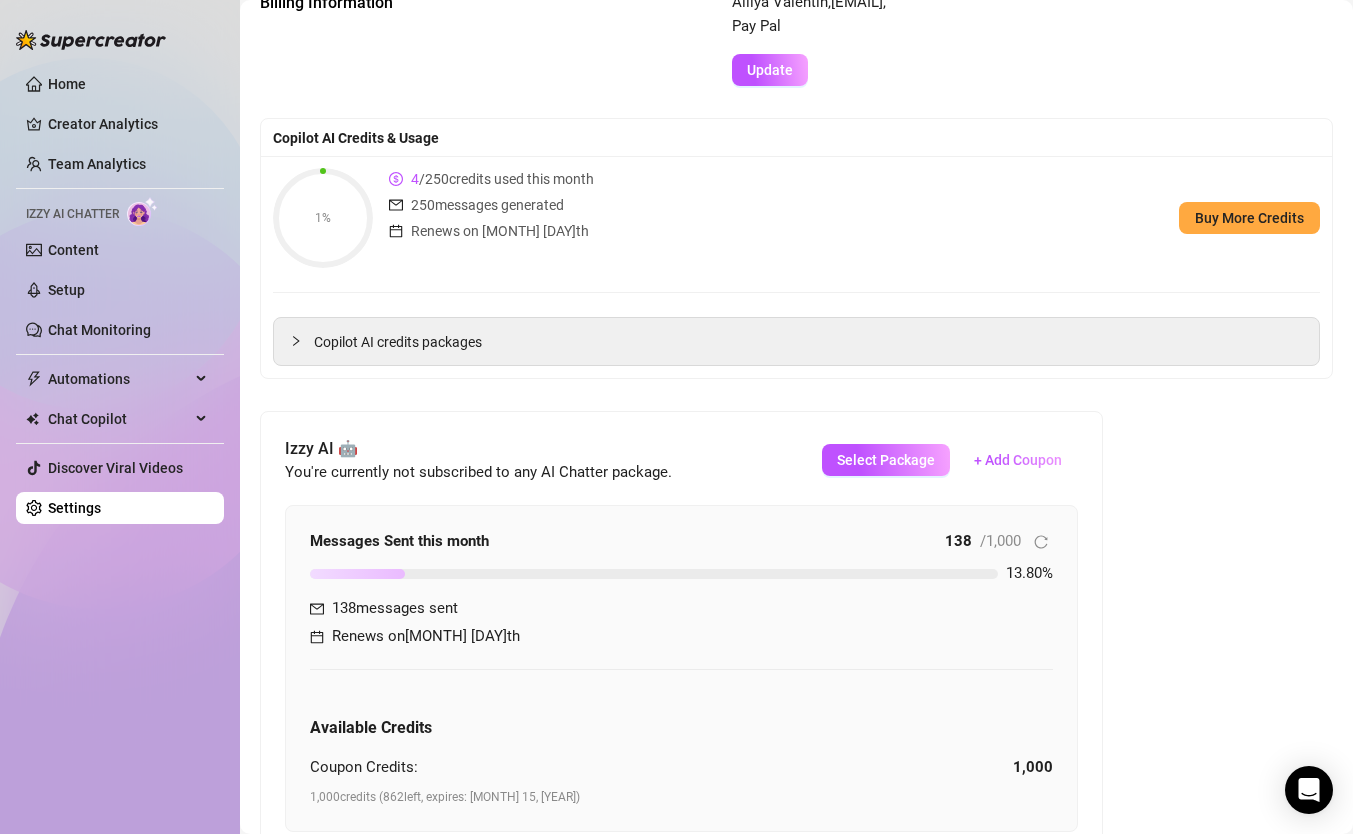 click on "Select Package" at bounding box center (886, 460) 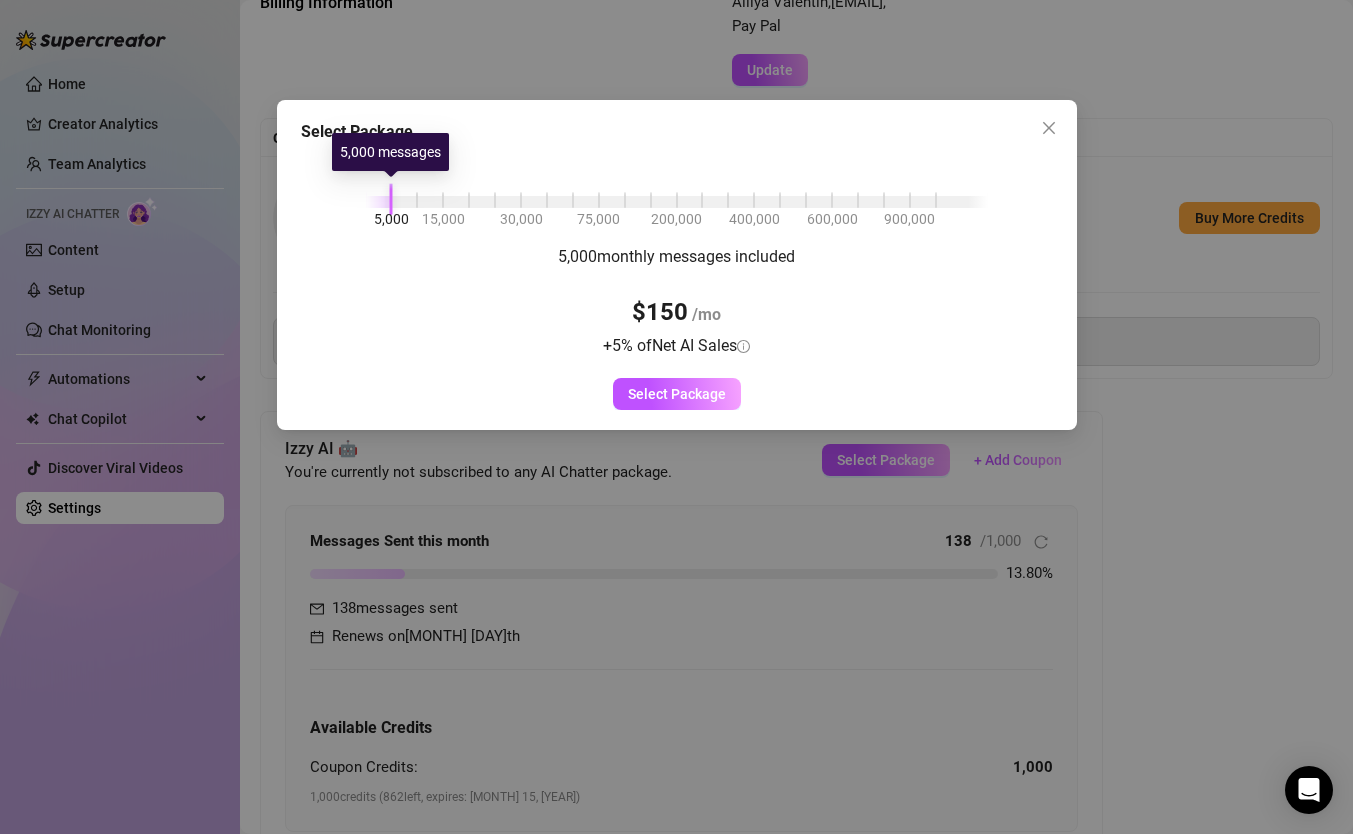 click at bounding box center [379, 202] 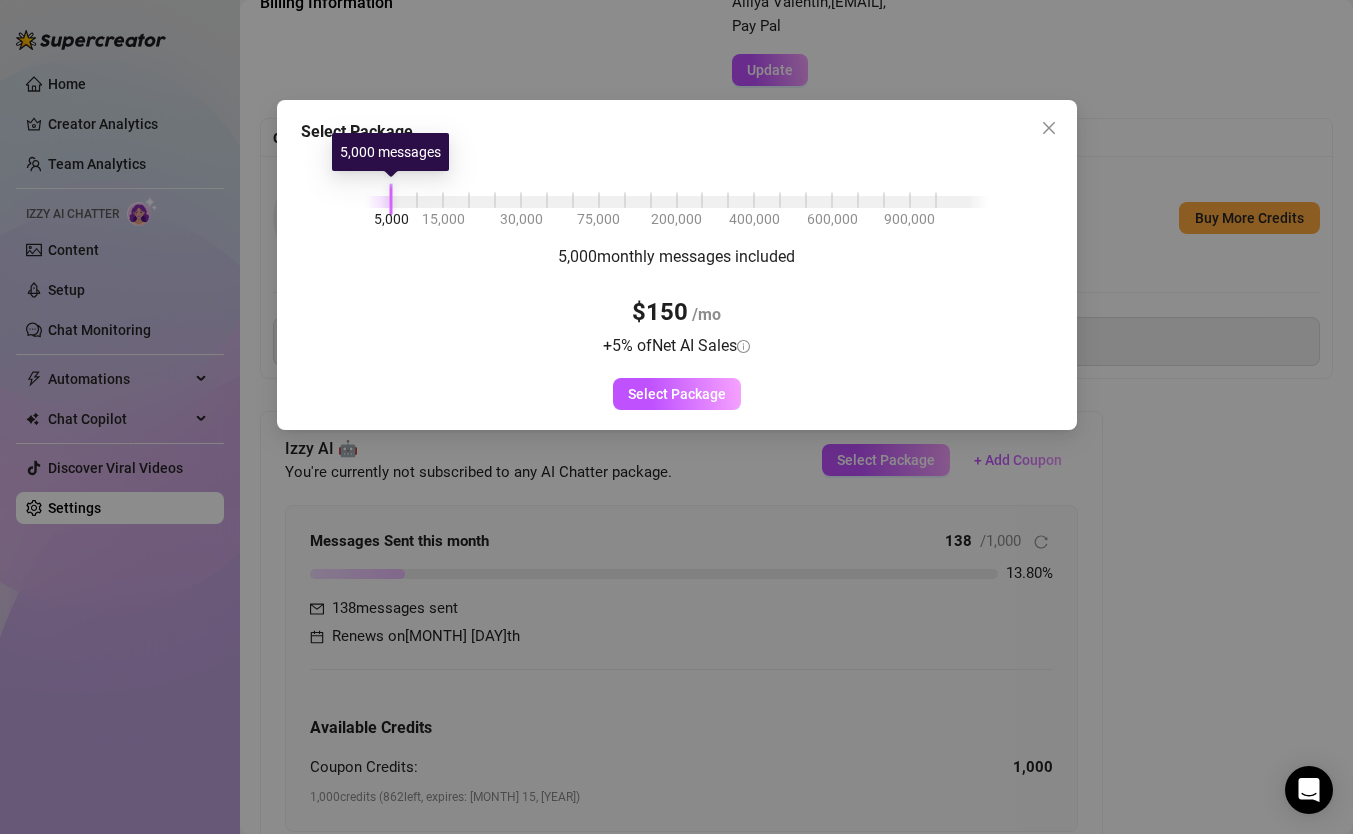 drag, startPoint x: 394, startPoint y: 202, endPoint x: 340, endPoint y: 205, distance: 54.08327 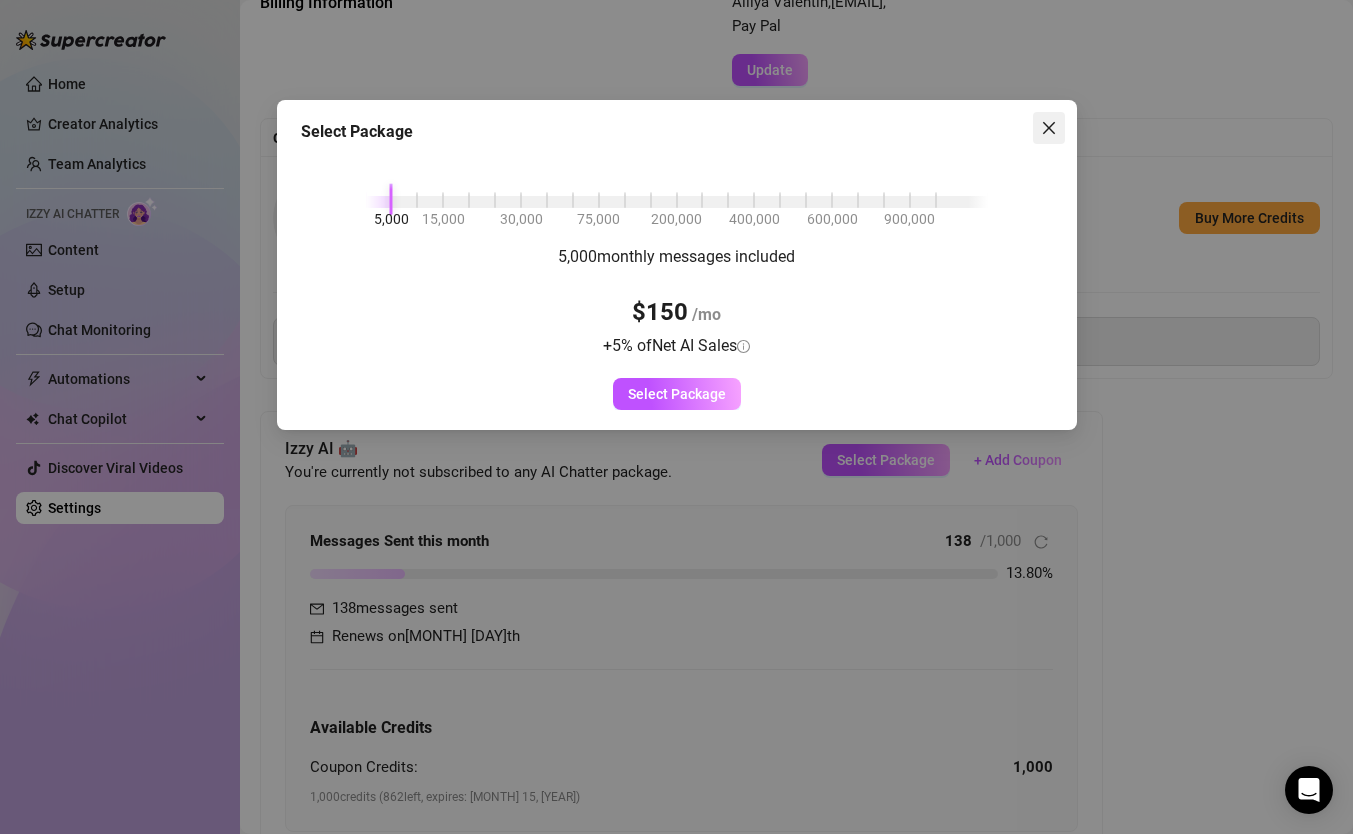click 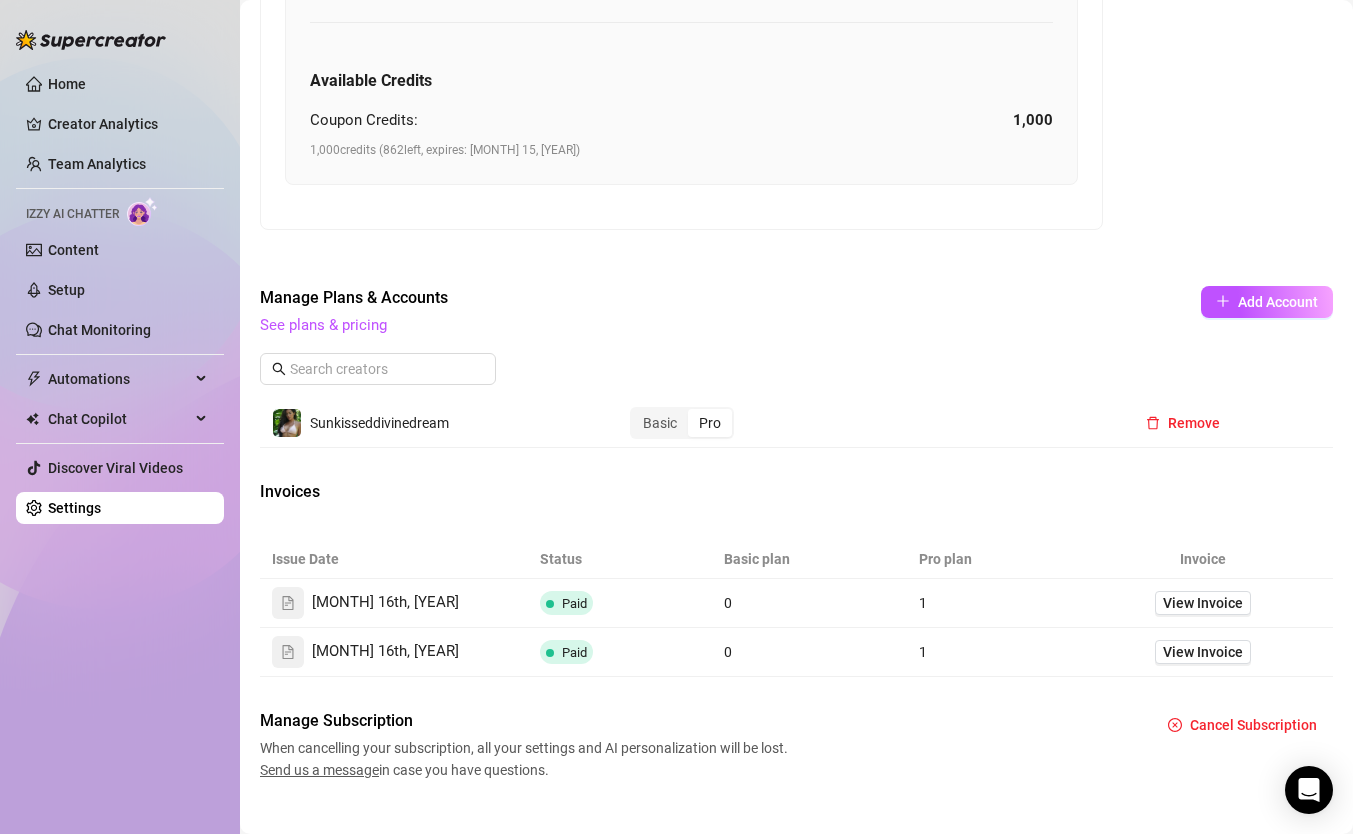 scroll, scrollTop: 802, scrollLeft: 0, axis: vertical 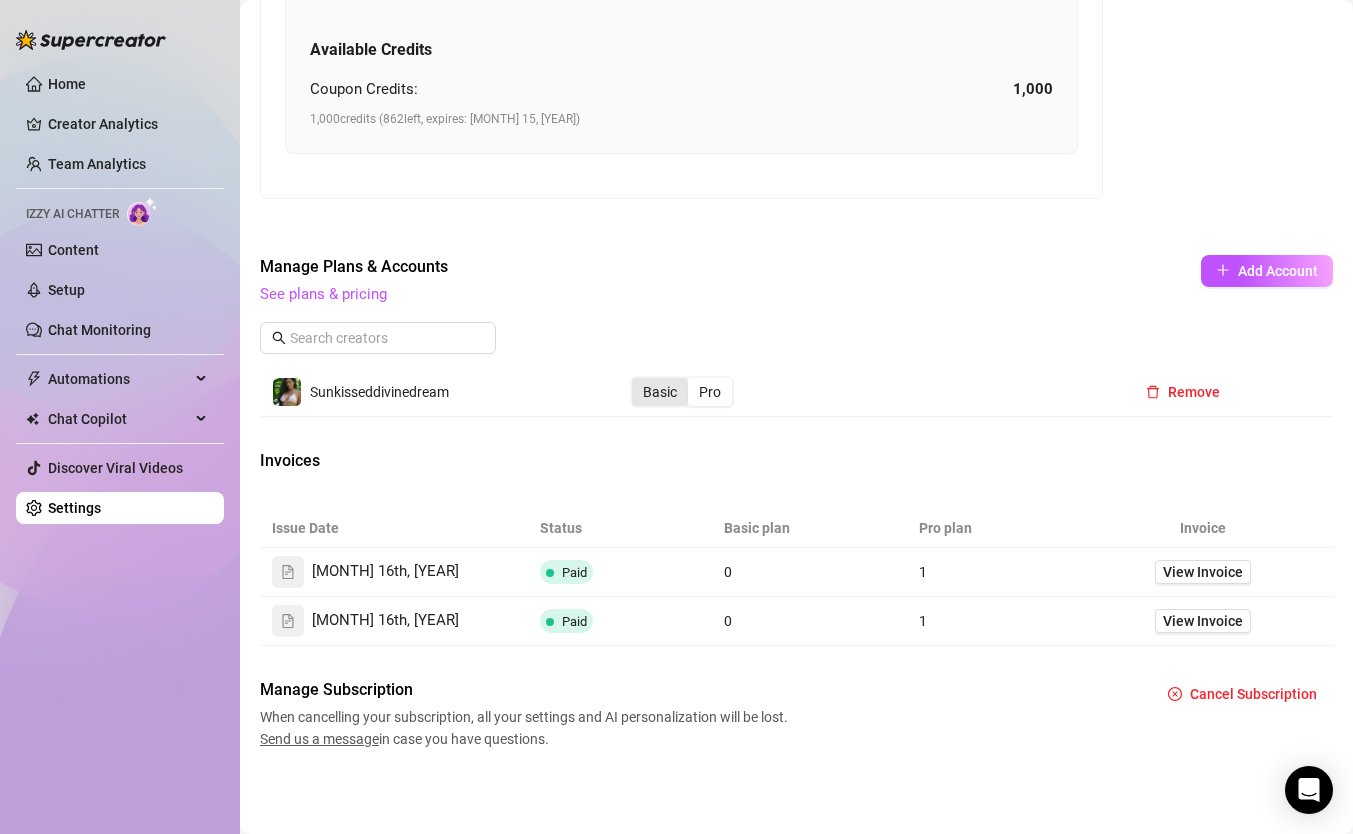 click on "Basic" at bounding box center [660, 392] 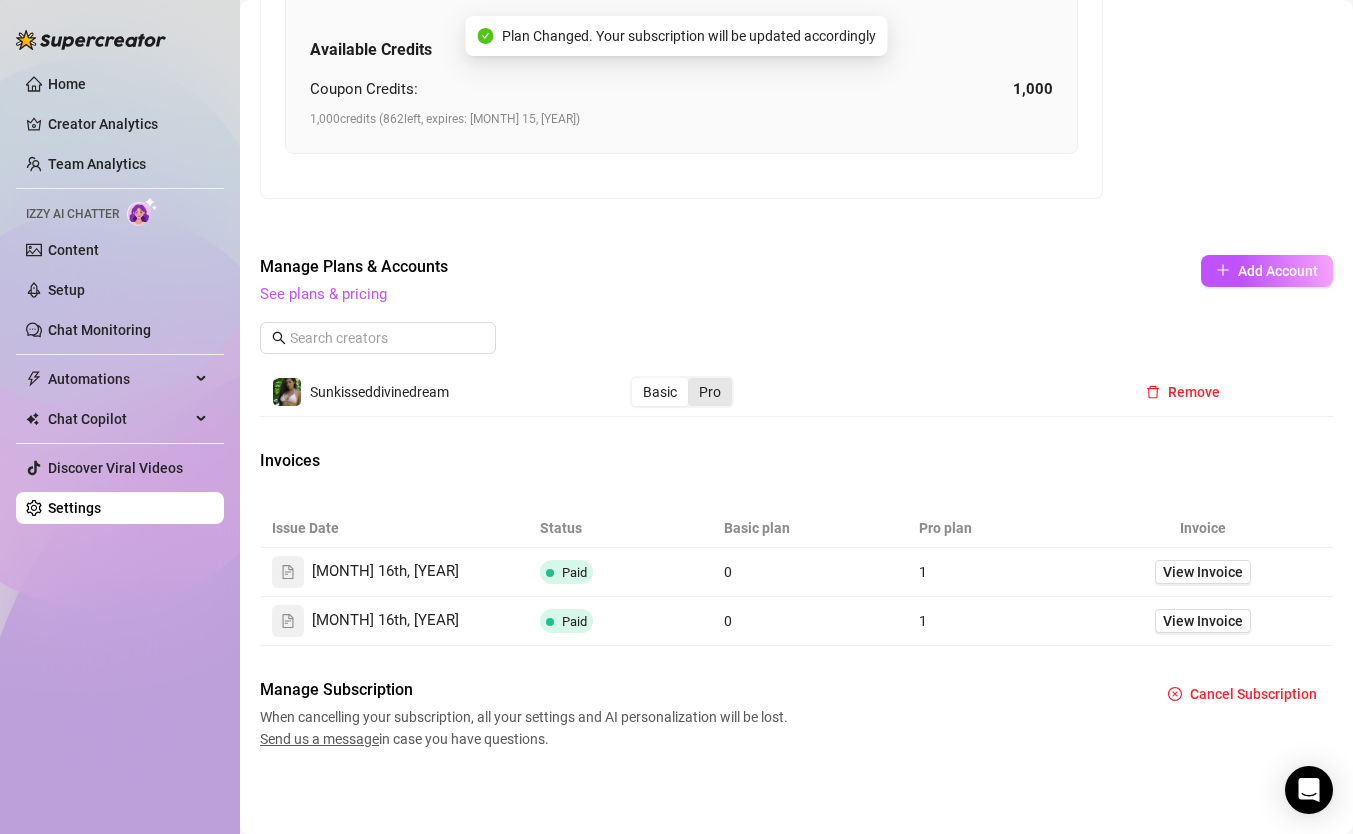 click on "Pro" at bounding box center [710, 392] 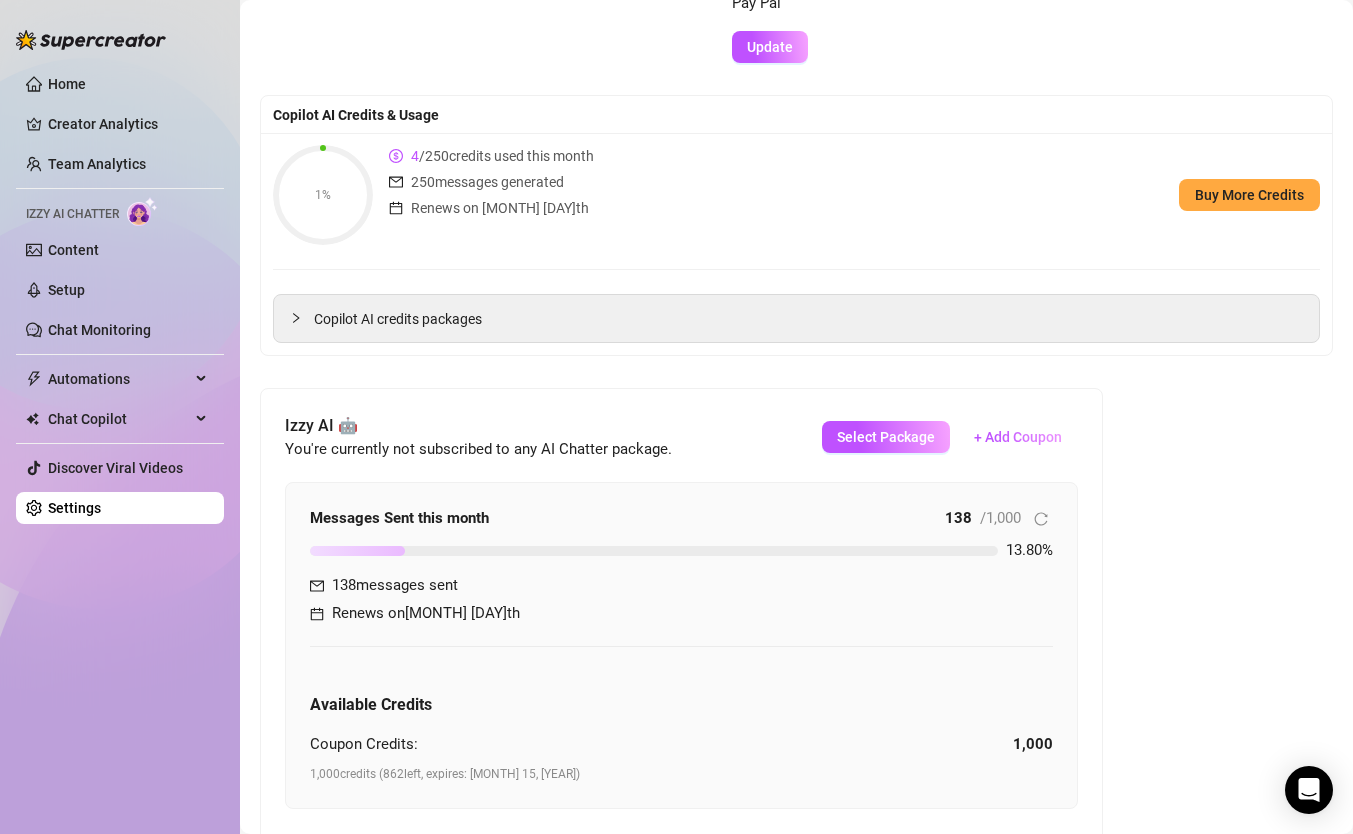 scroll, scrollTop: 0, scrollLeft: 0, axis: both 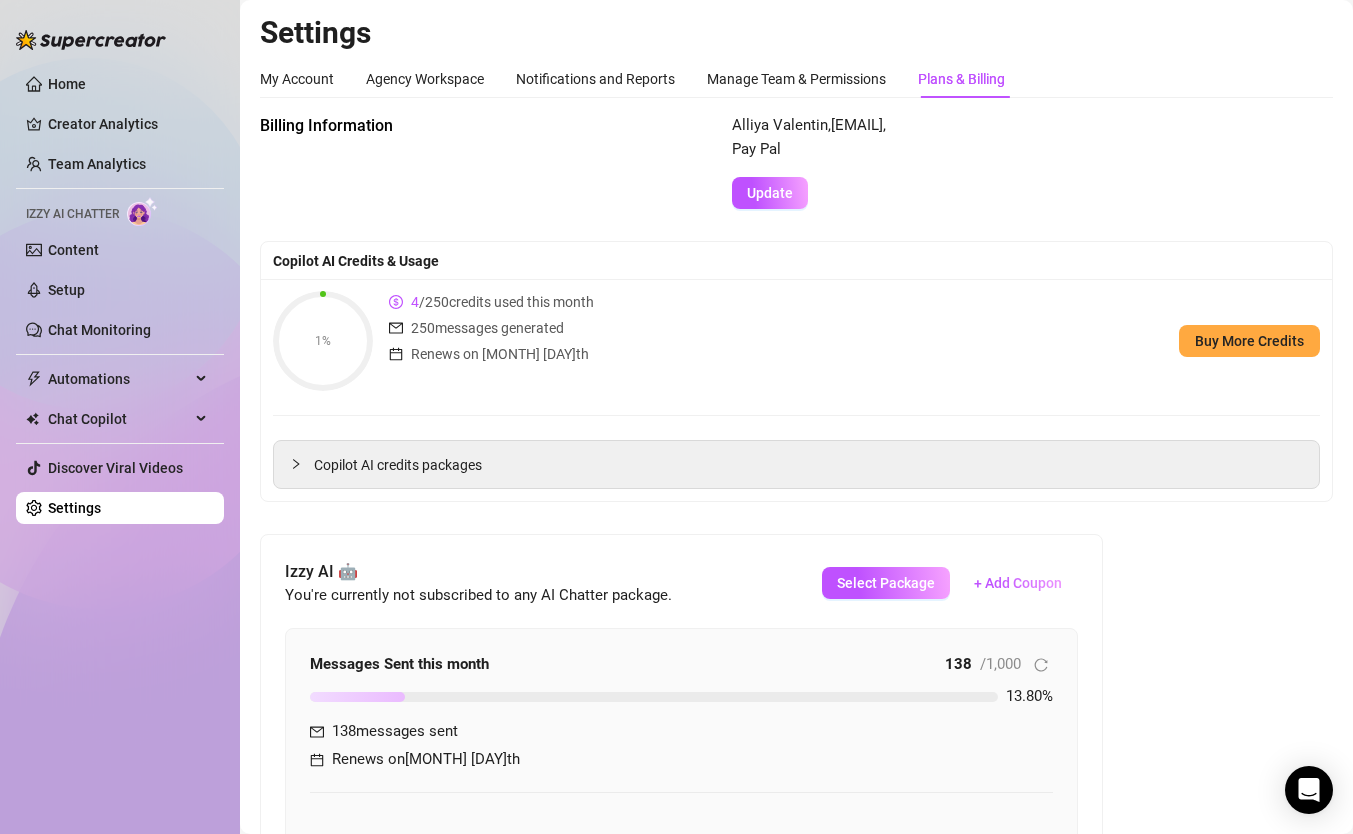 click on "Select Package" at bounding box center (886, 583) 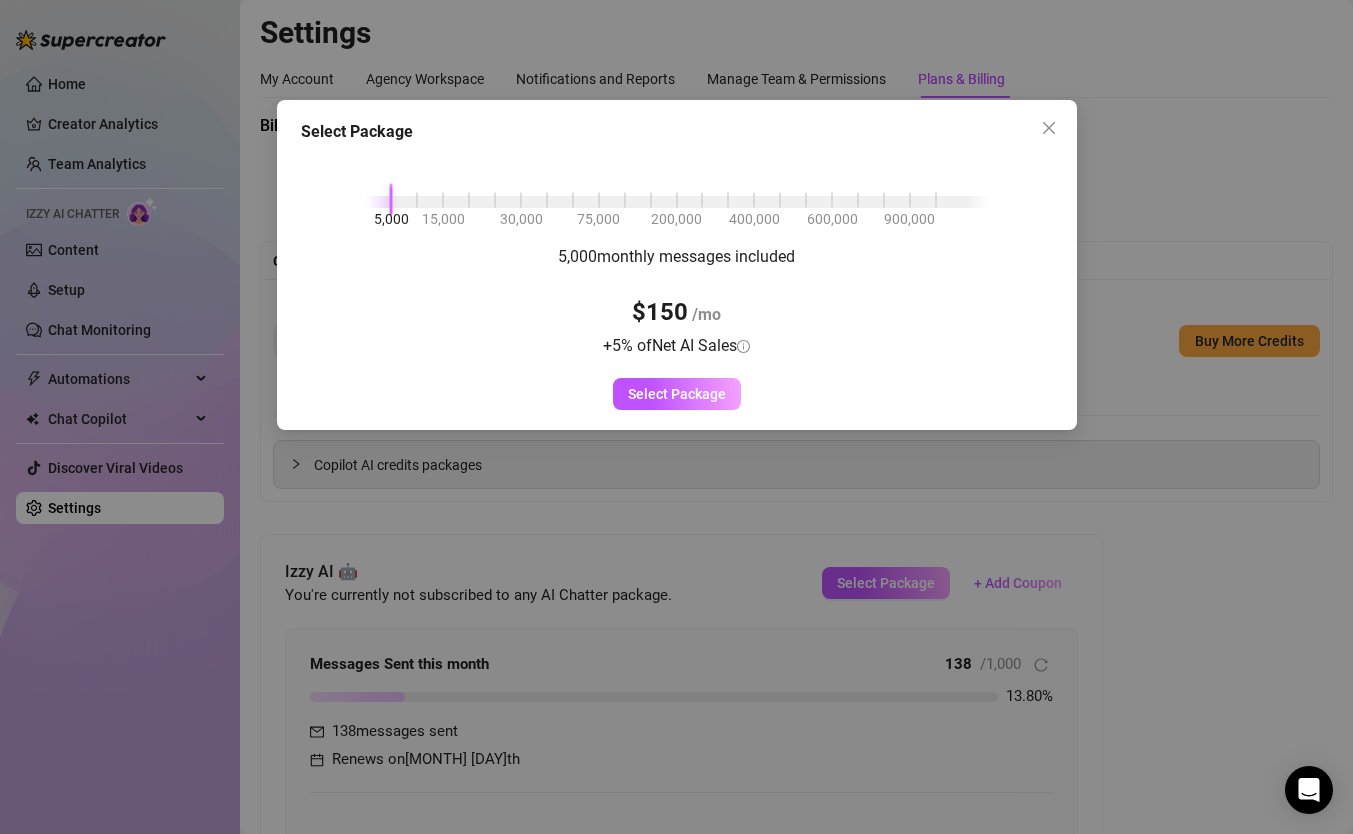 drag, startPoint x: 394, startPoint y: 214, endPoint x: 332, endPoint y: 206, distance: 62.514 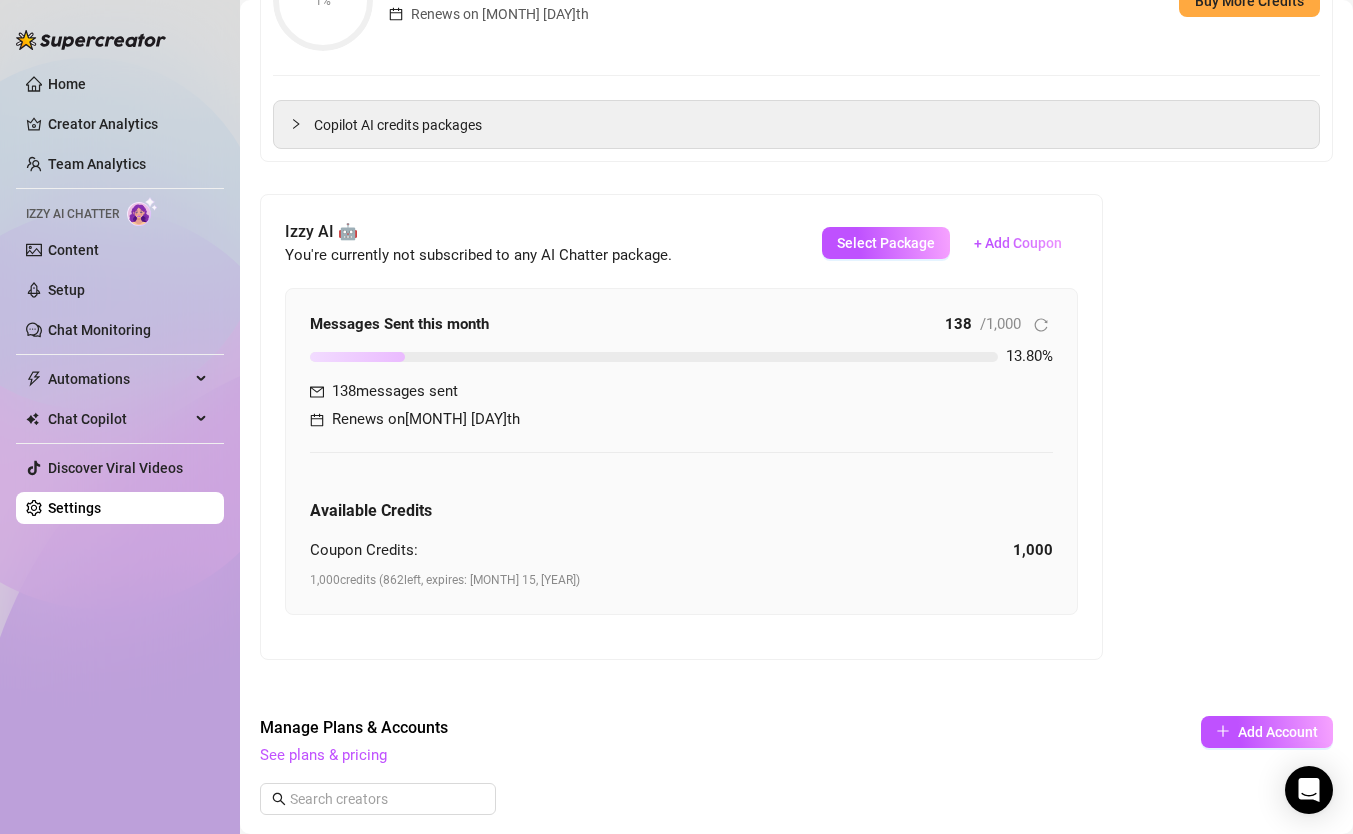 scroll, scrollTop: 508, scrollLeft: 0, axis: vertical 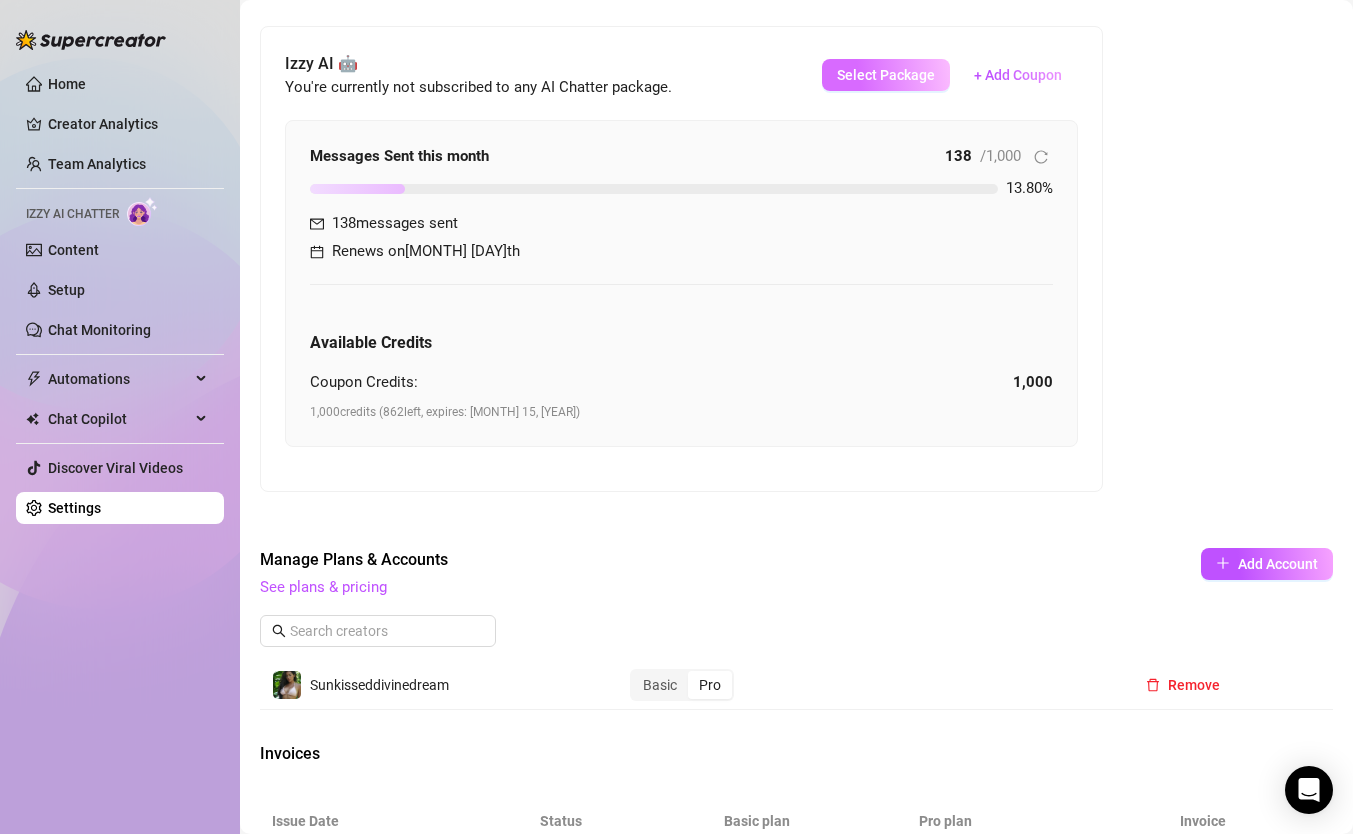 click on "Select Package" at bounding box center [886, 75] 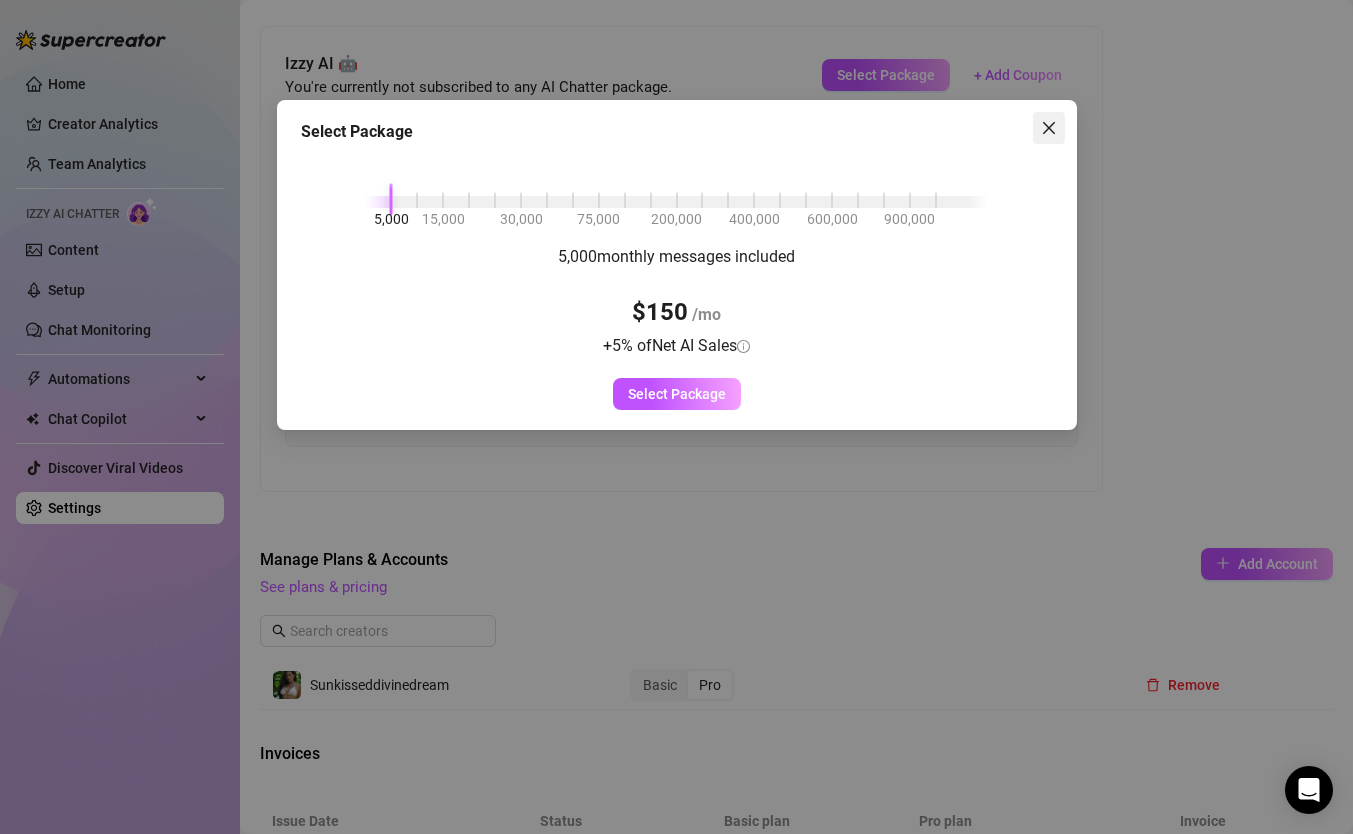 click 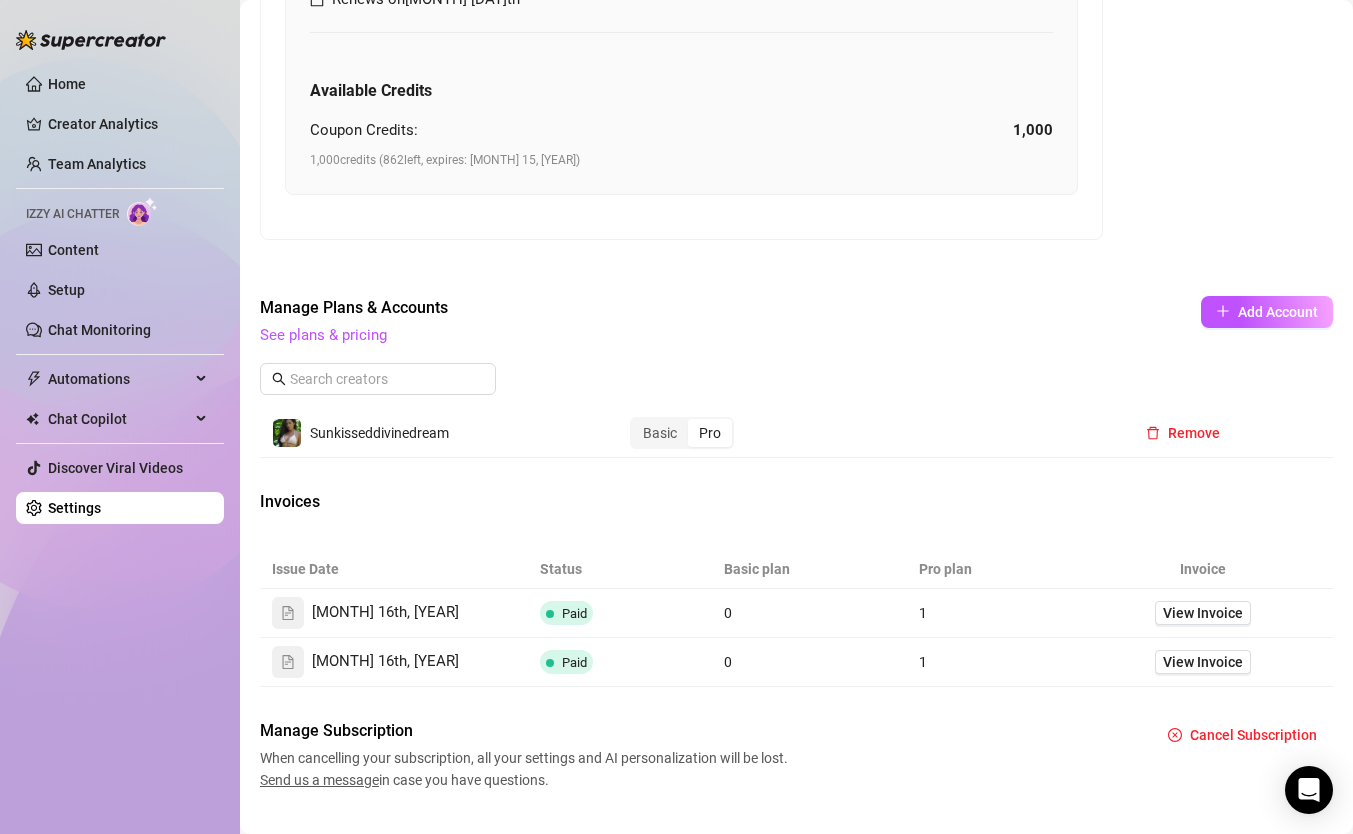 scroll, scrollTop: 761, scrollLeft: 0, axis: vertical 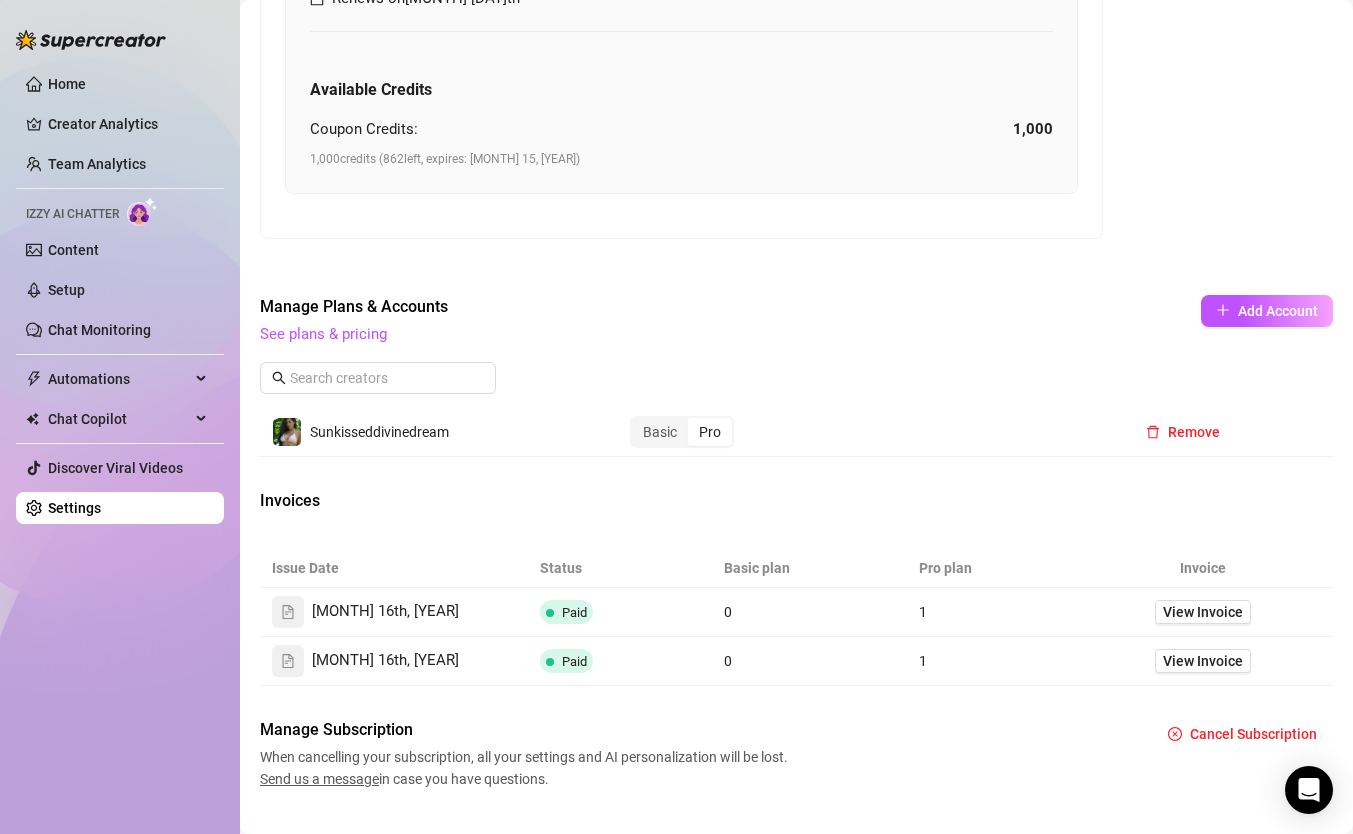 click on "Invoices" at bounding box center [796, 503] 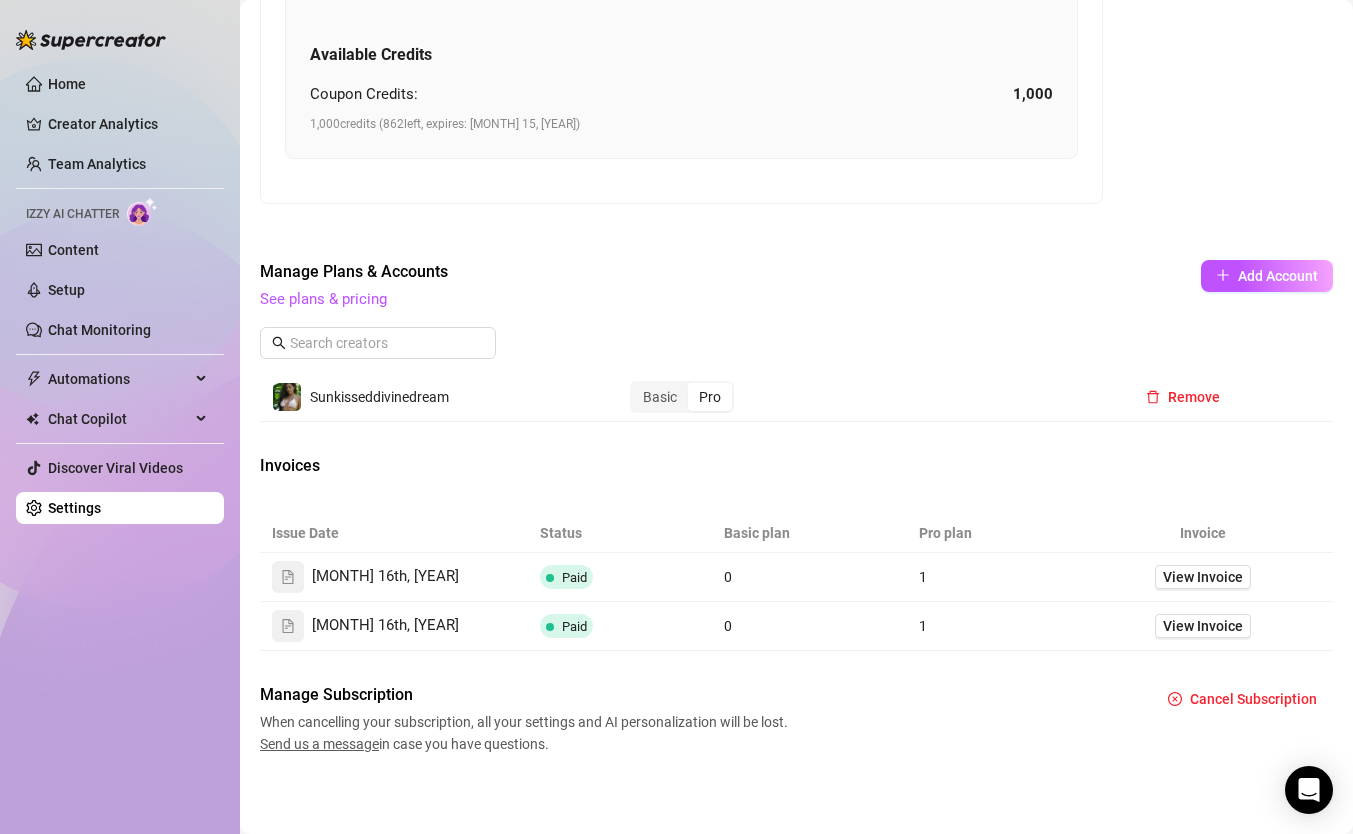 scroll, scrollTop: 802, scrollLeft: 0, axis: vertical 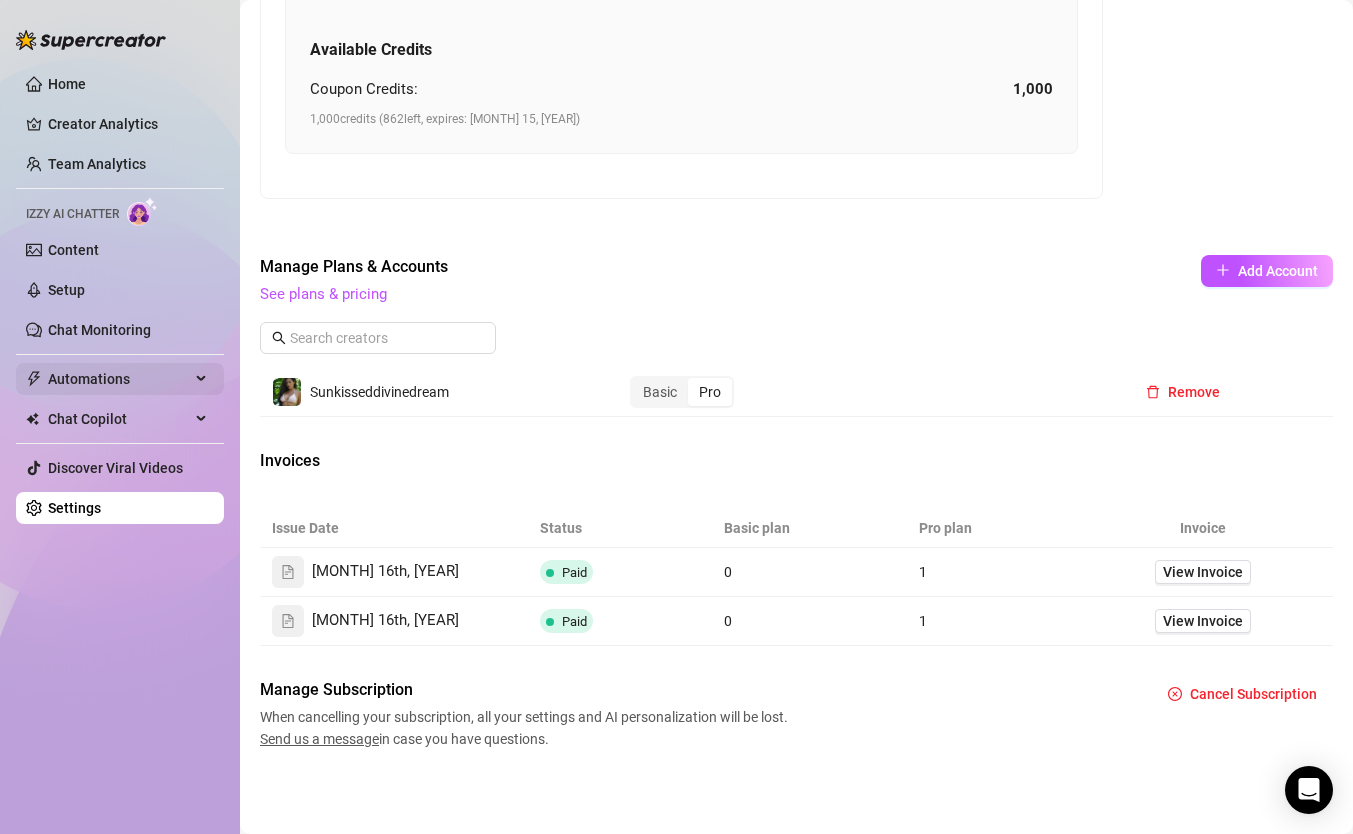 click on "Automations" at bounding box center [119, 379] 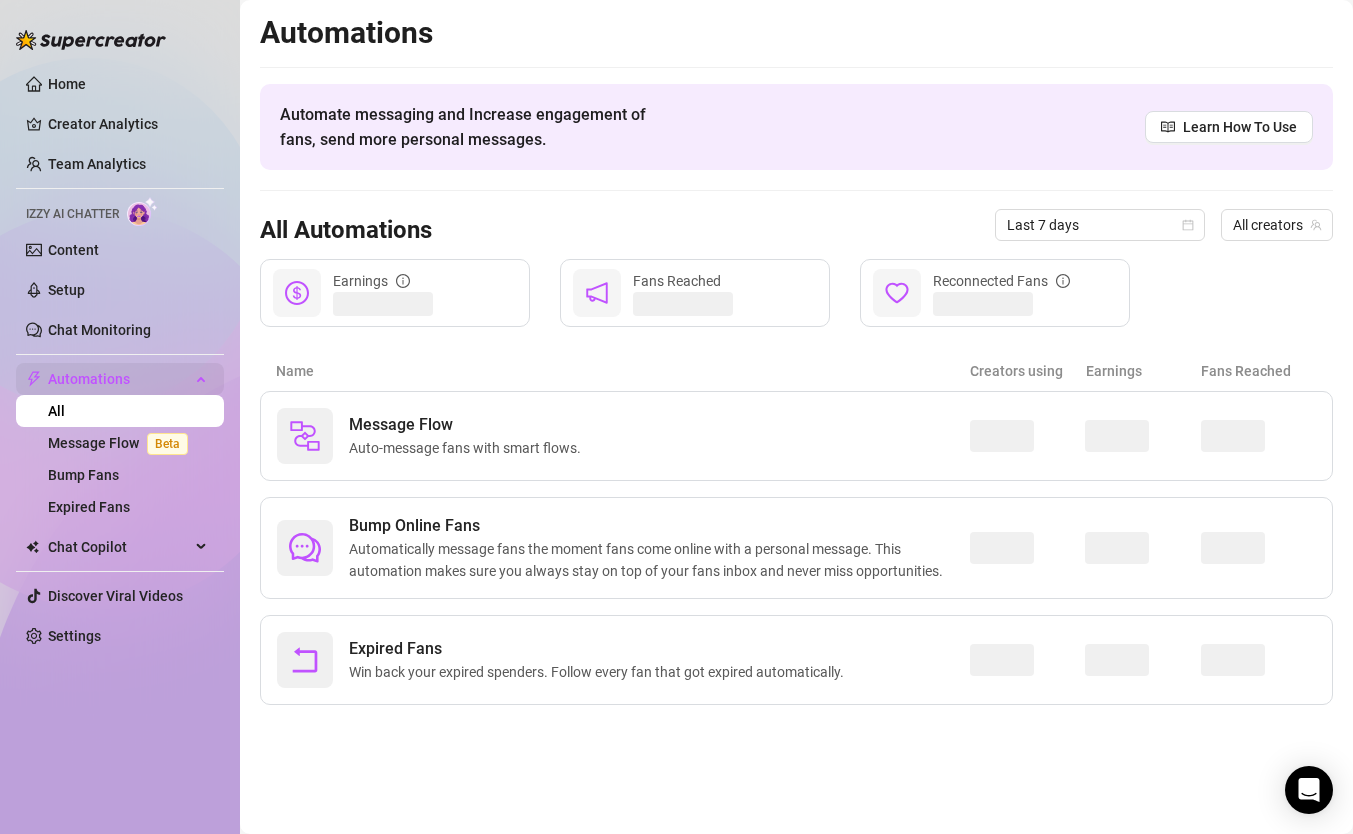 scroll, scrollTop: 0, scrollLeft: 0, axis: both 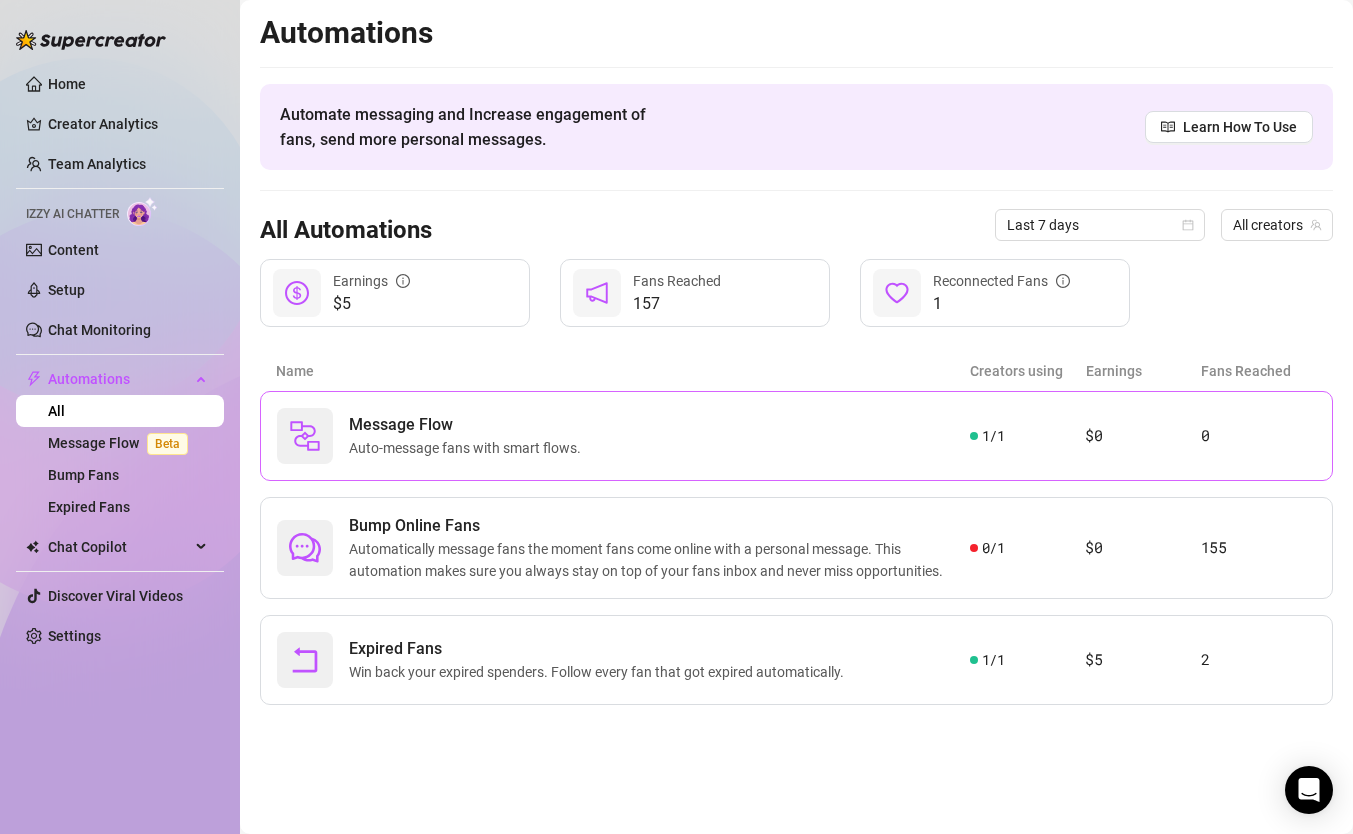 click on "Message Flow Auto-message fans with smart flows." at bounding box center (623, 436) 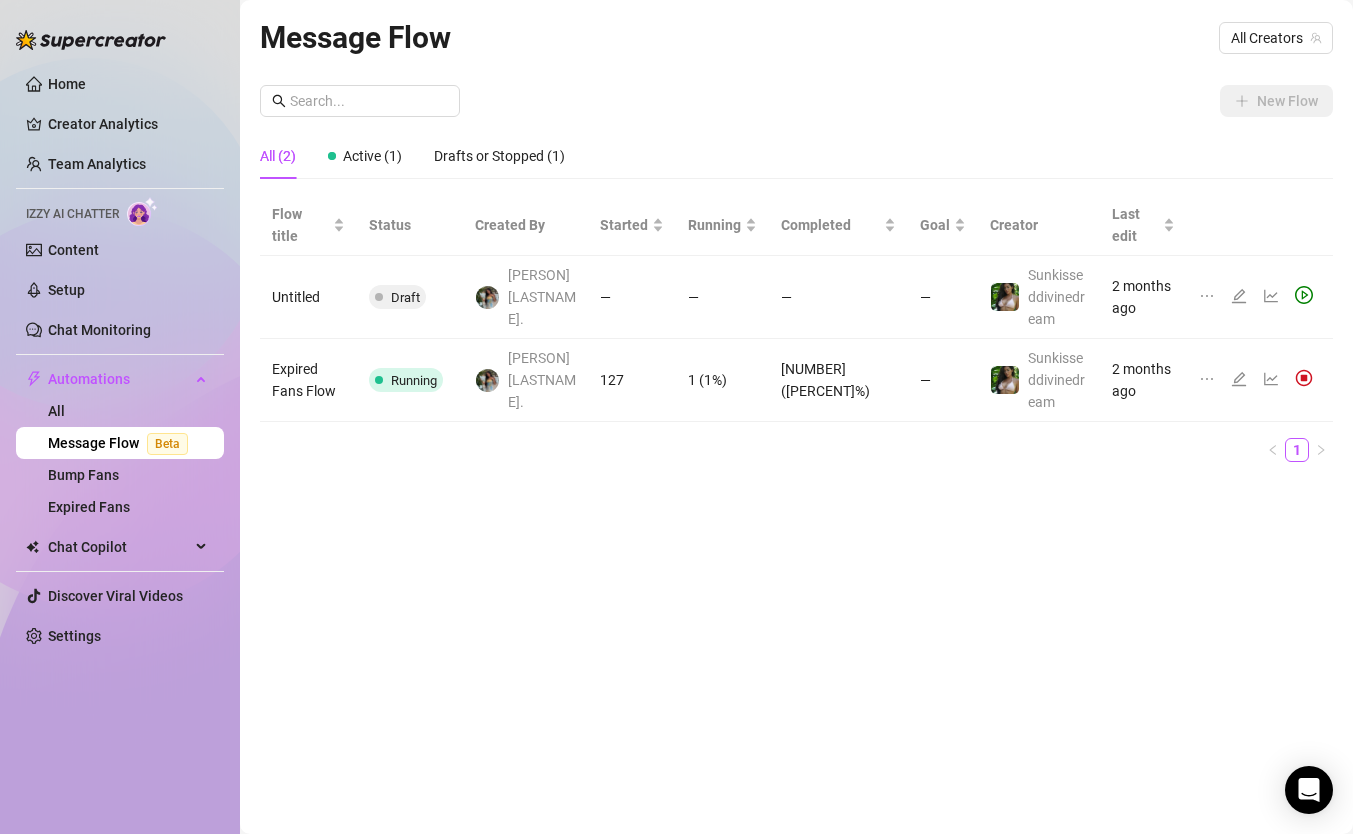 click on "—" at bounding box center [722, 297] 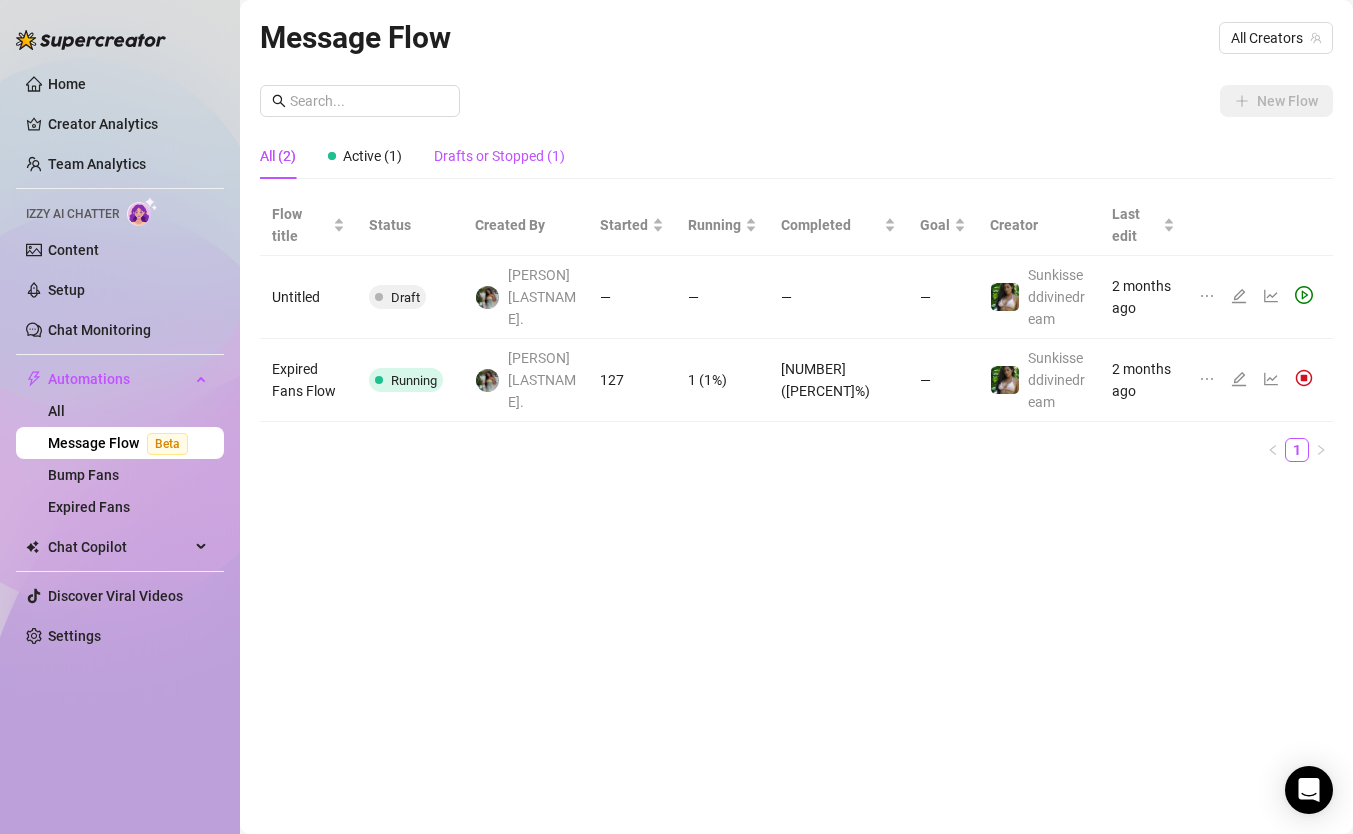 click on "Drafts or Stopped (1)" at bounding box center (499, 156) 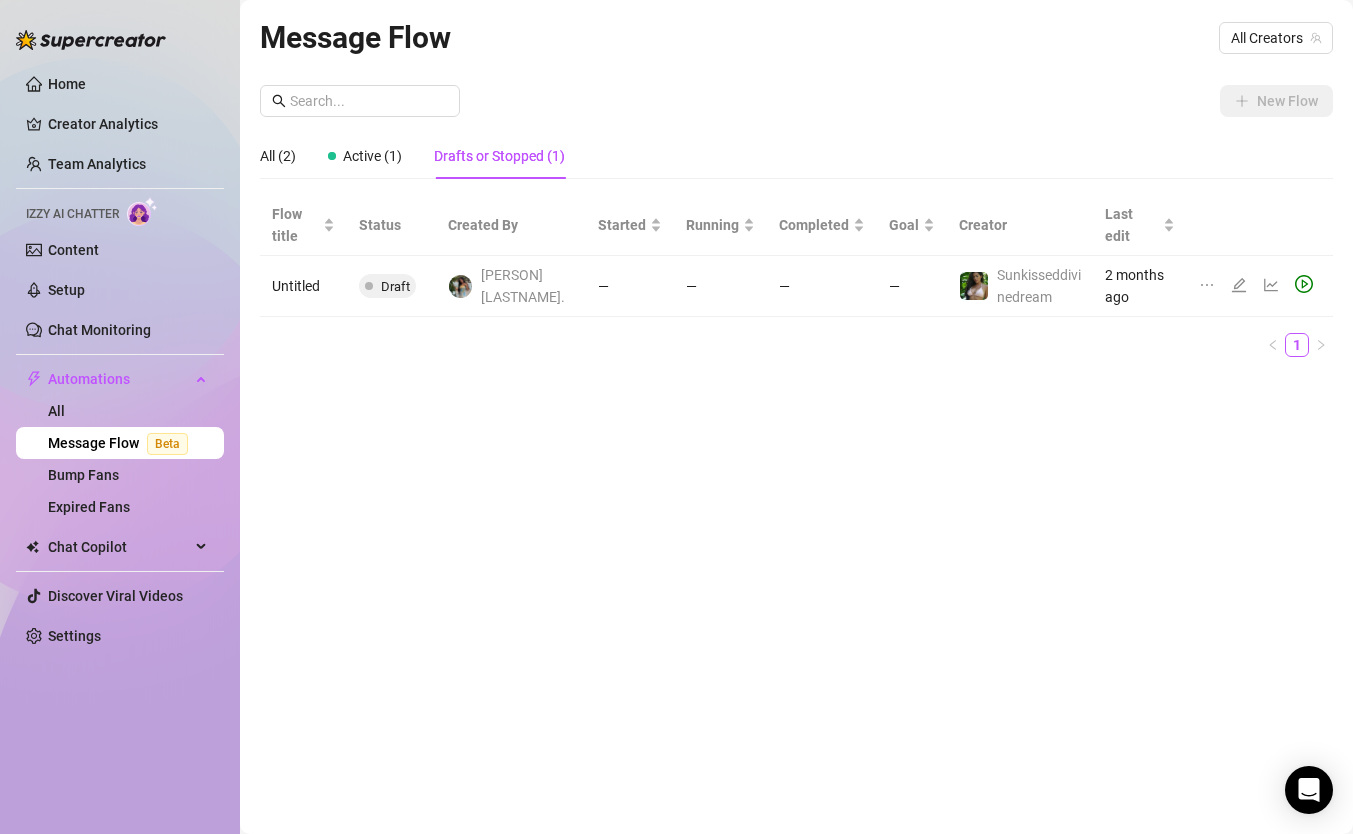 click on "—" at bounding box center [630, 286] 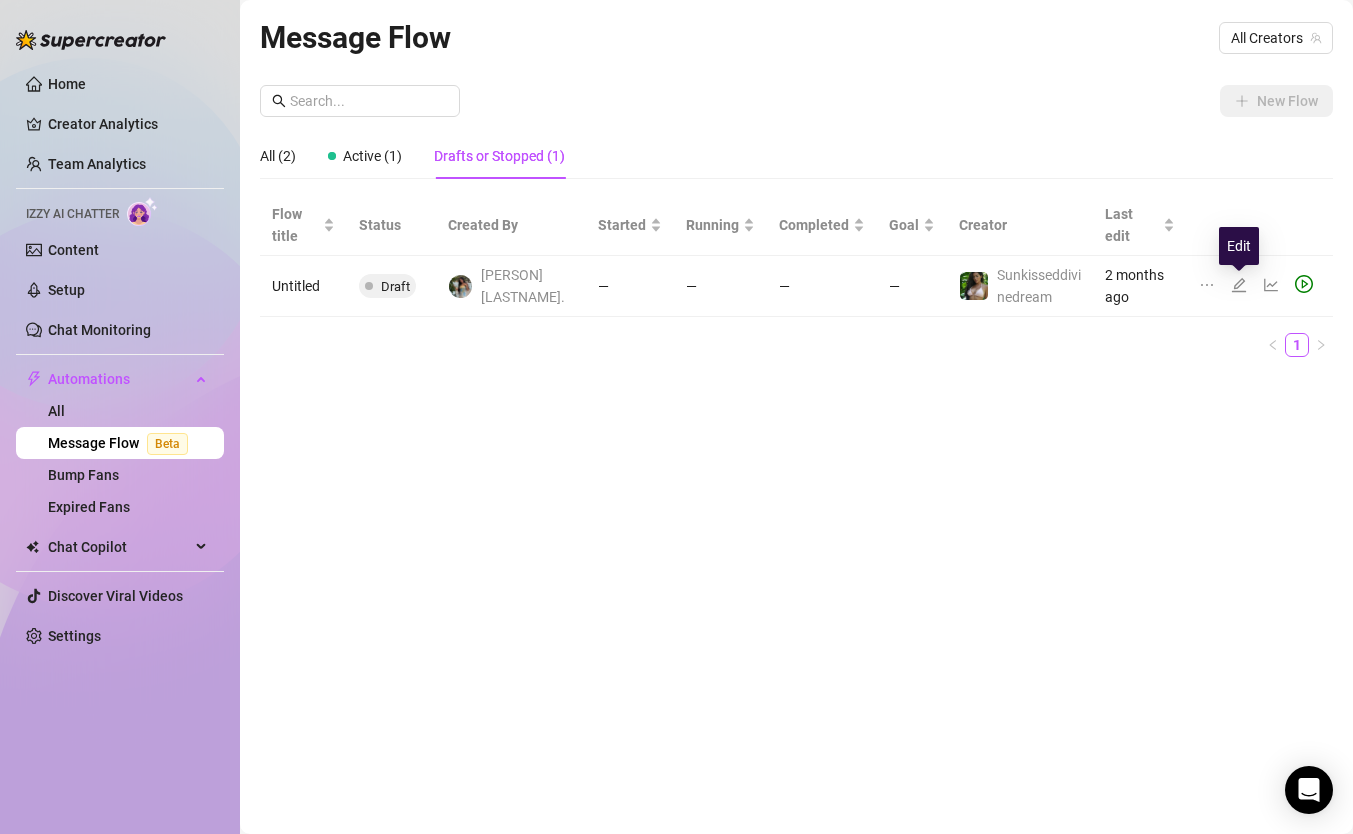 click 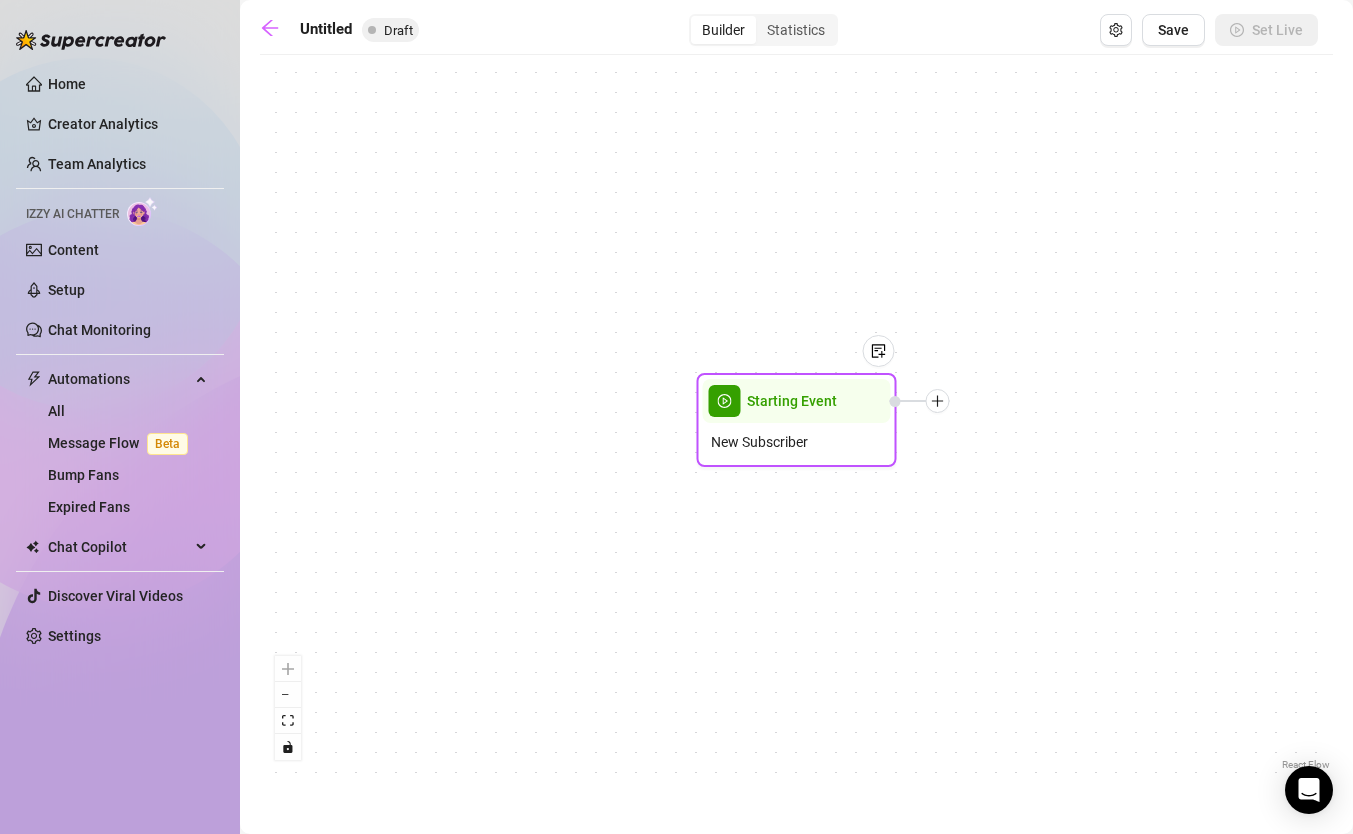 click 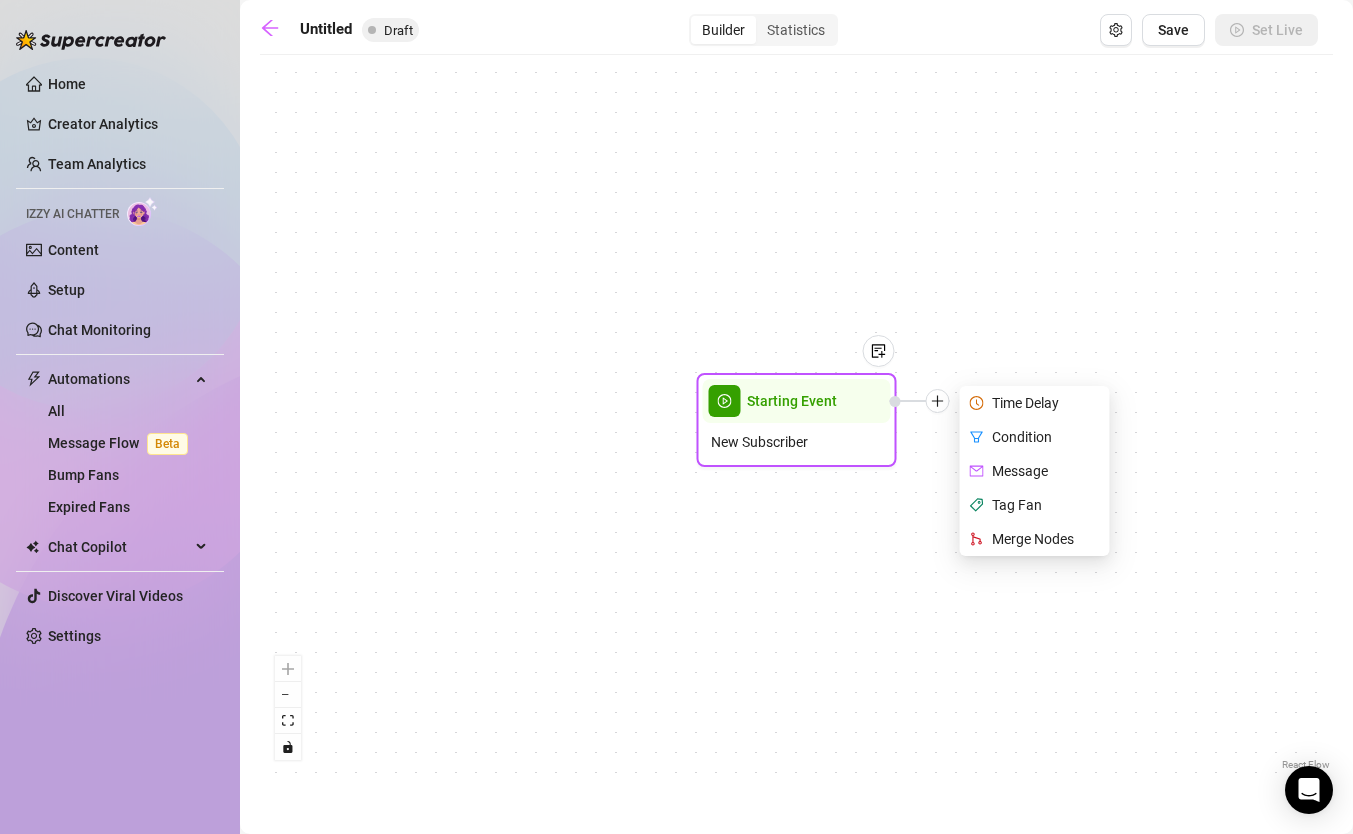 click on "Message" at bounding box center (1037, 471) 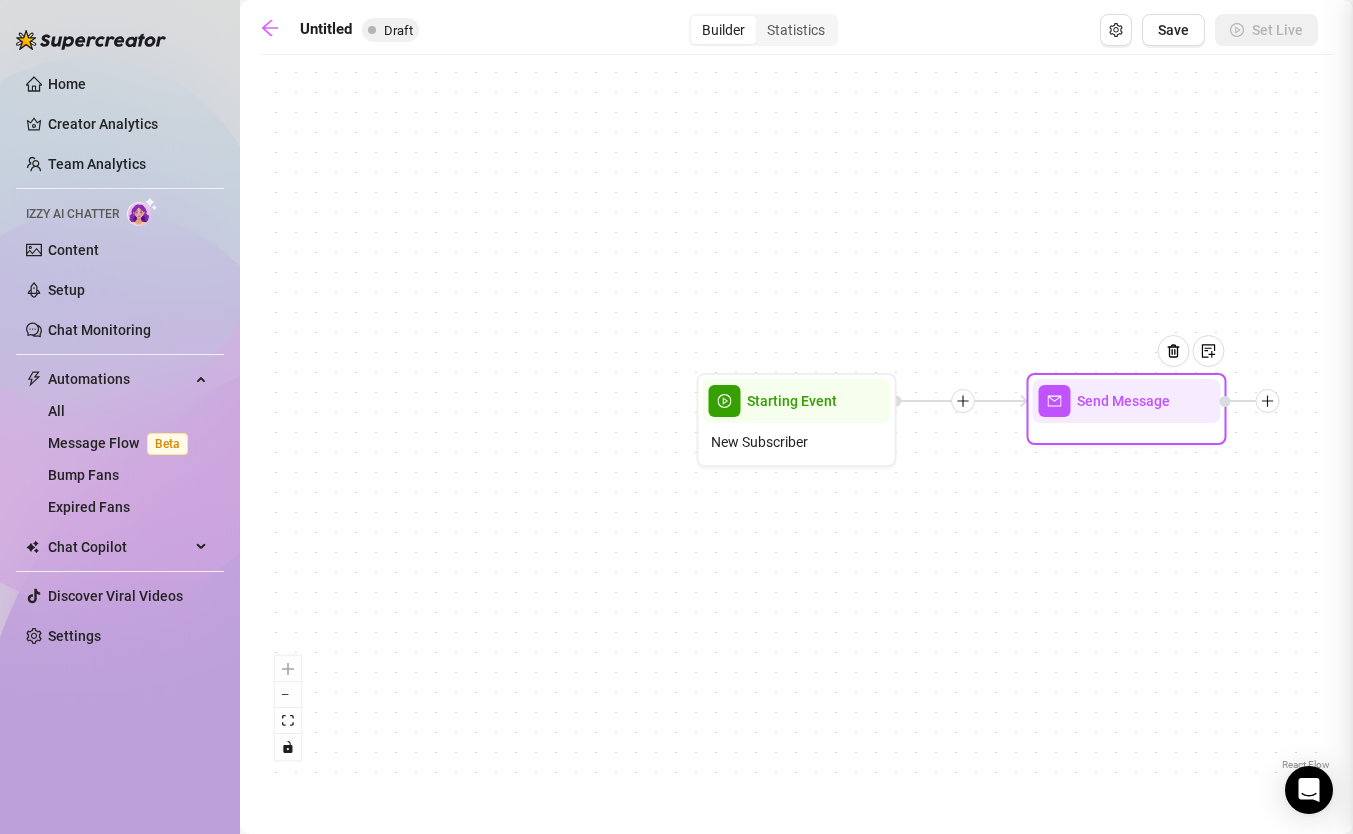 type on "Write your message here" 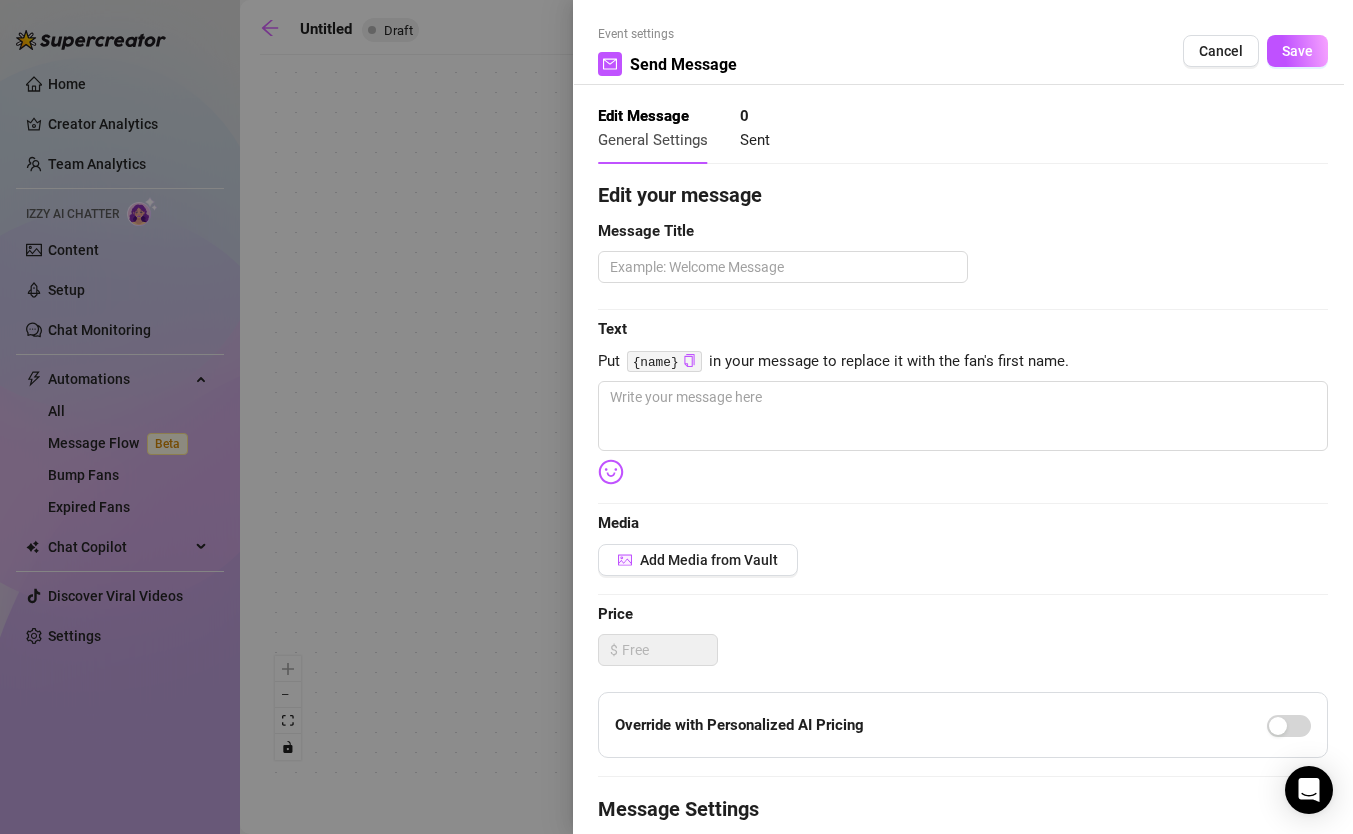 click at bounding box center (676, 417) 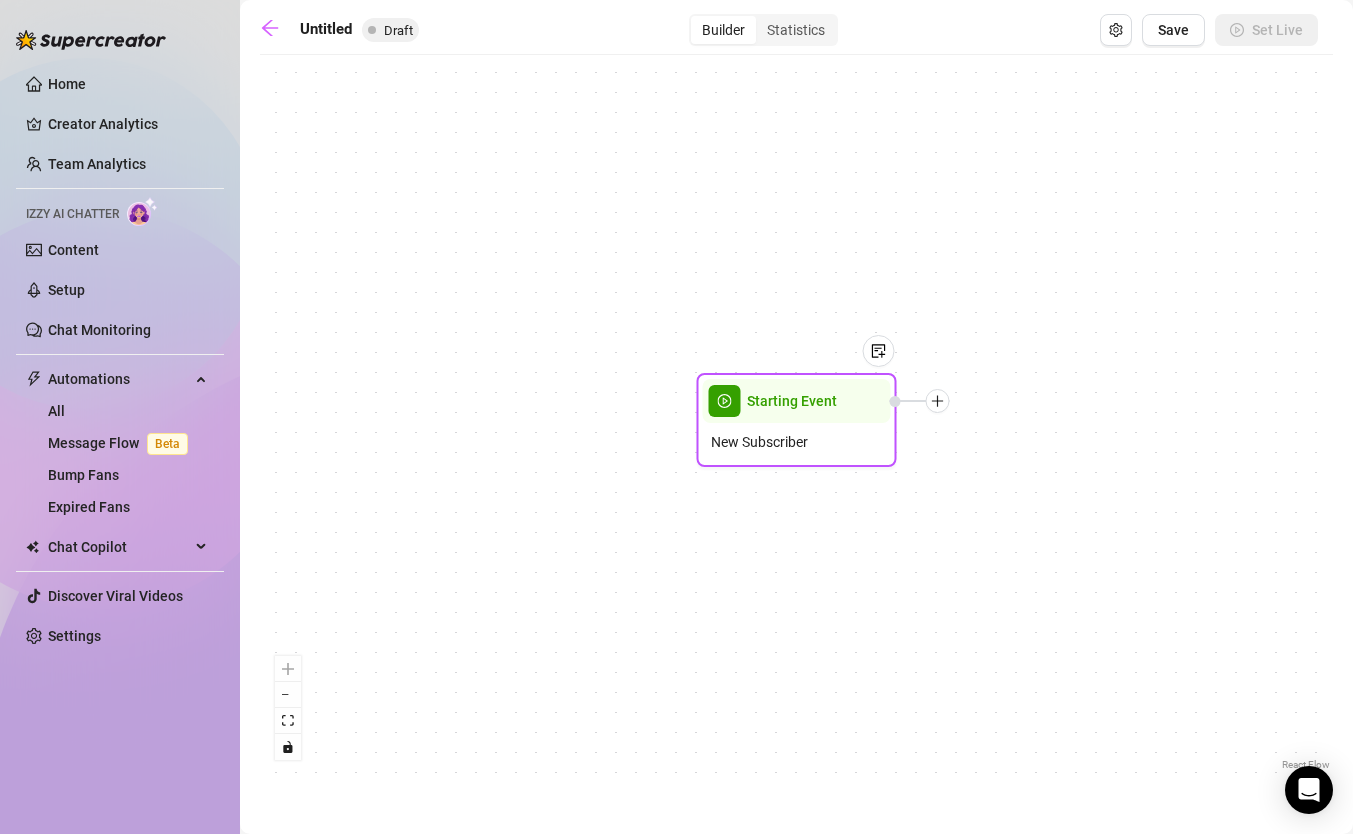 click on "Starting Event" at bounding box center [797, 401] 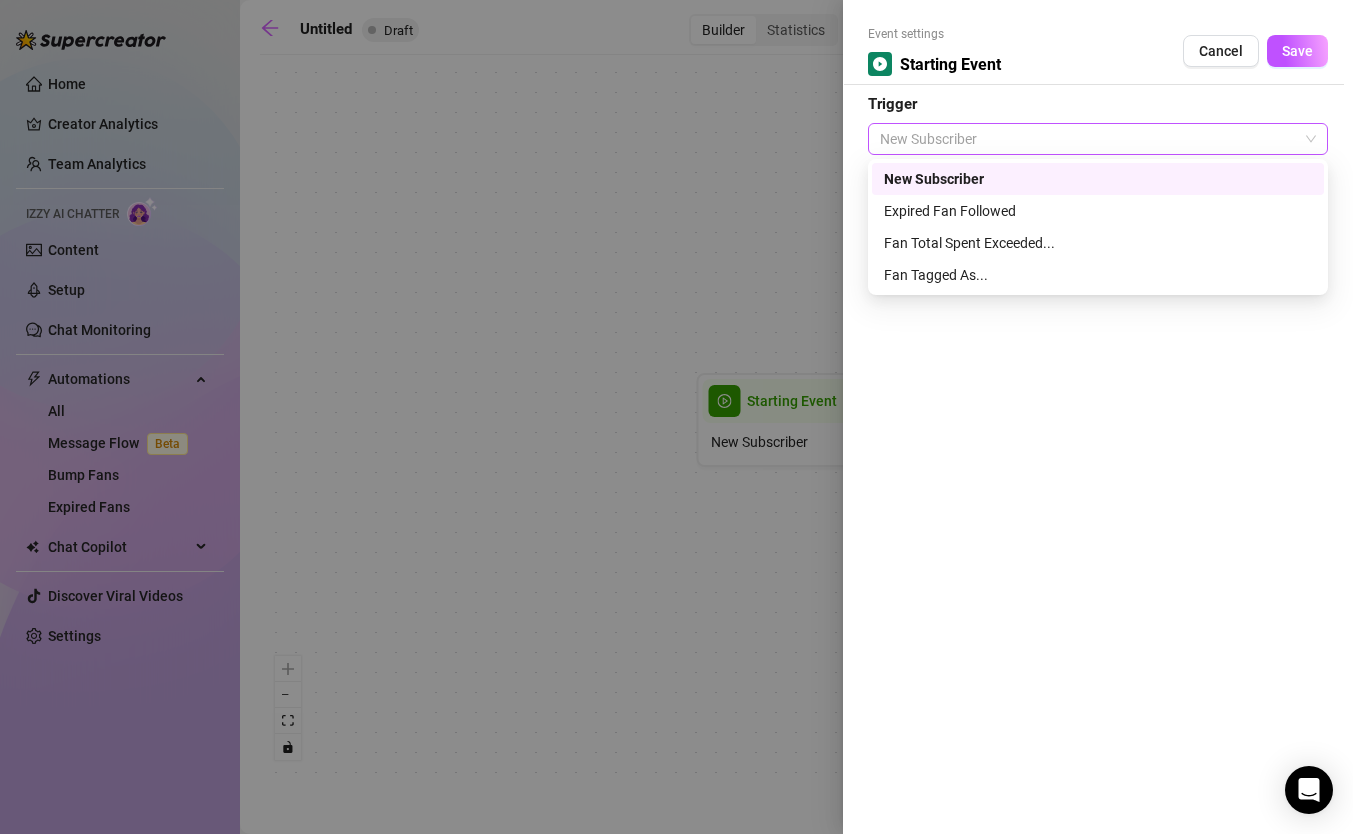 click on "New Subscriber" at bounding box center [1098, 139] 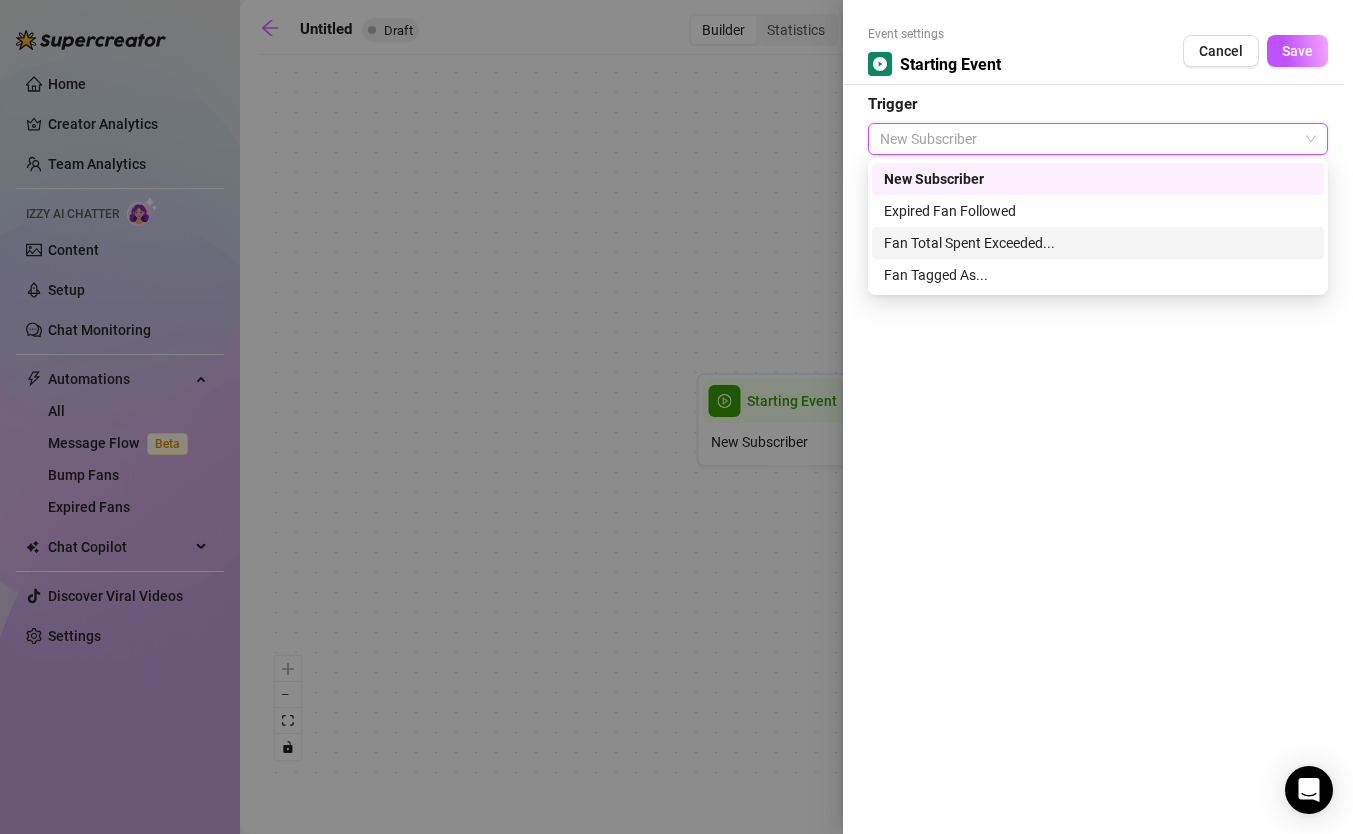 click on "Fan Total Spent Exceeded..." at bounding box center [1098, 243] 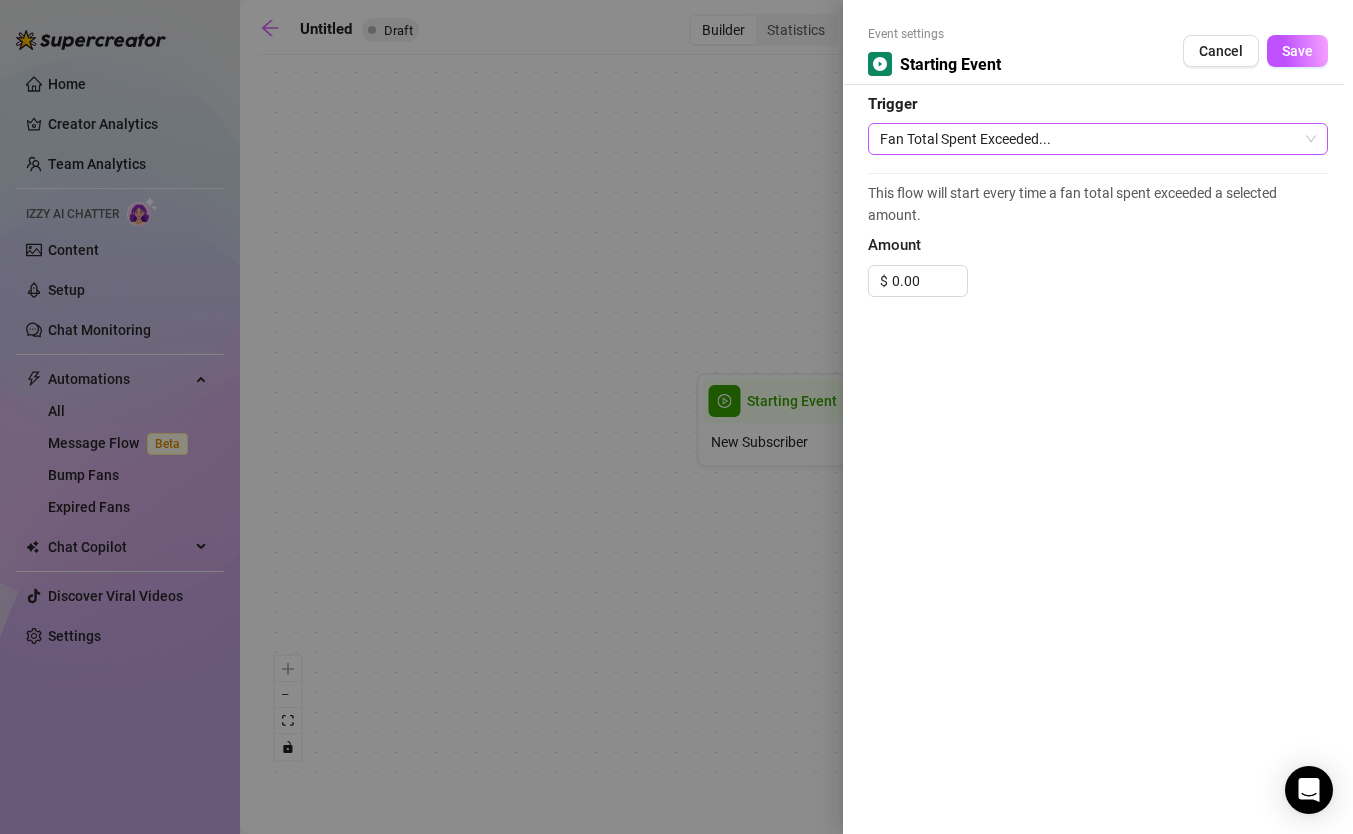 drag, startPoint x: 1110, startPoint y: 120, endPoint x: 1104, endPoint y: 132, distance: 13.416408 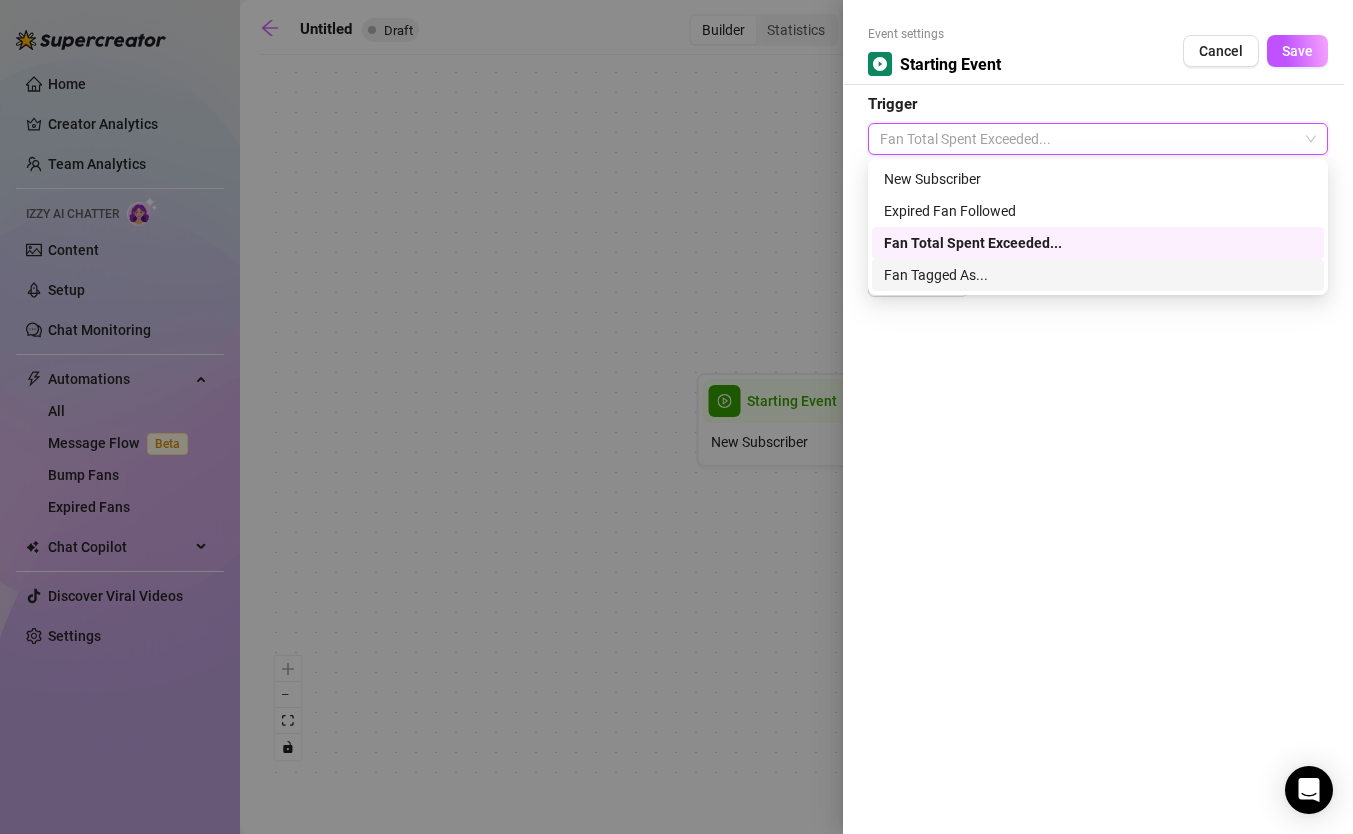 click on "Fan Tagged As..." at bounding box center (1098, 275) 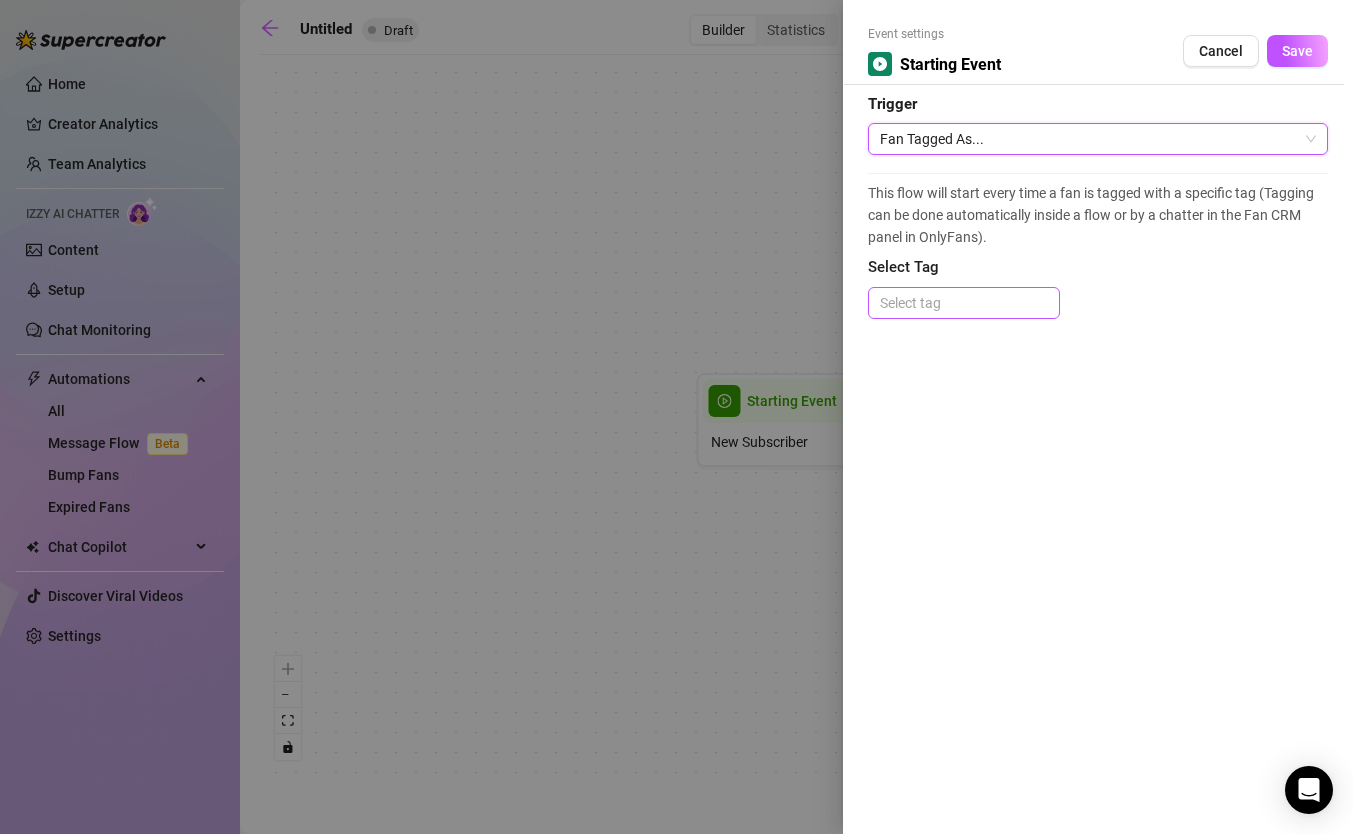click at bounding box center [964, 303] 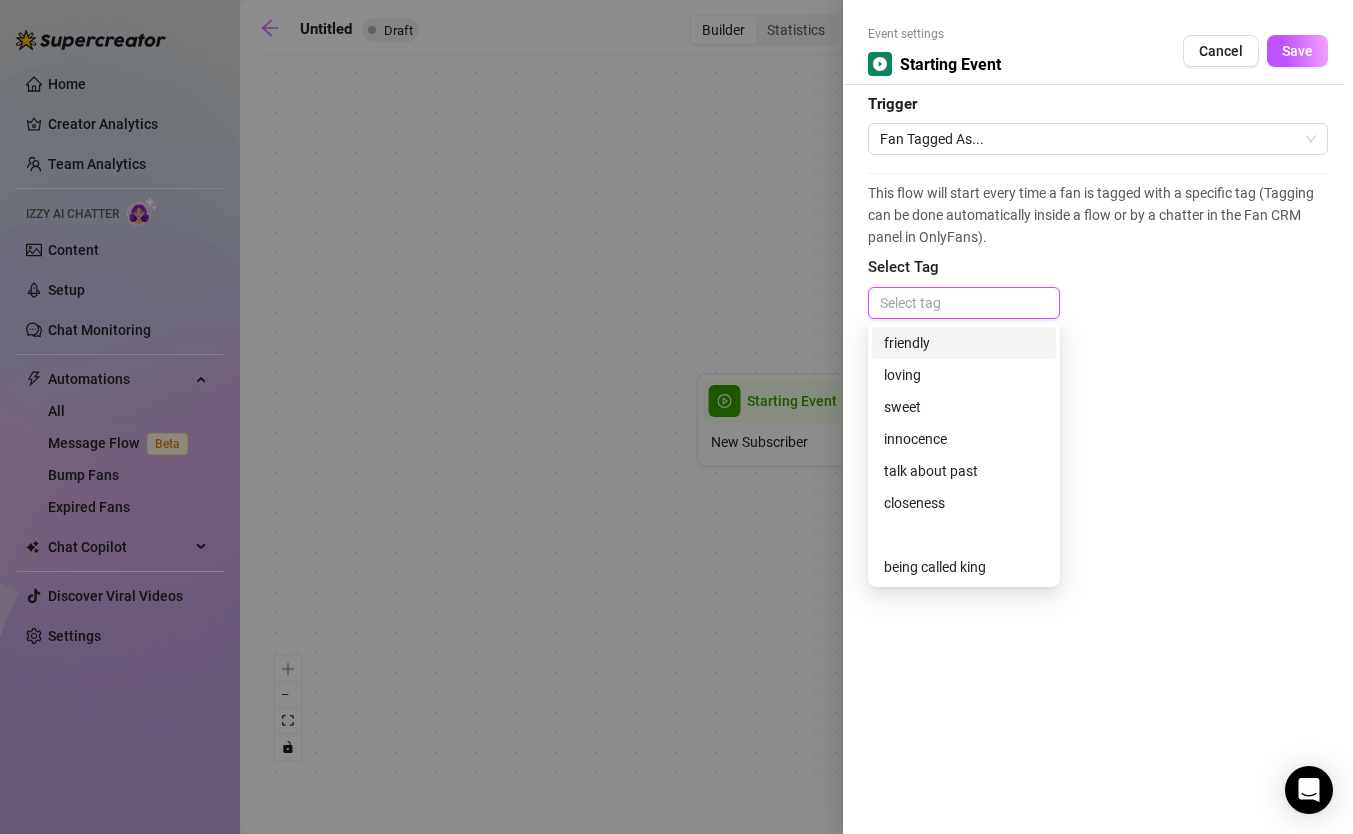 click at bounding box center [676, 417] 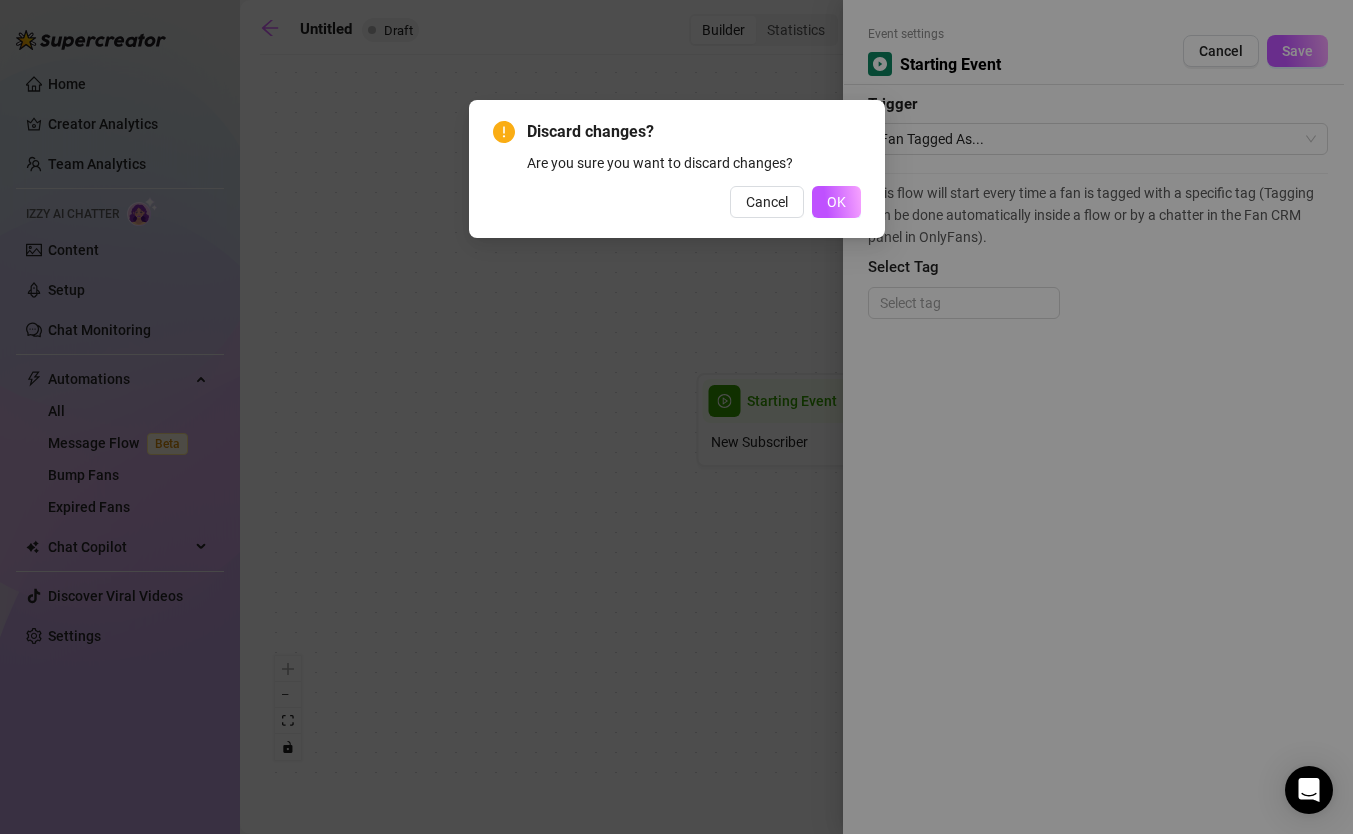 click on "Cancel" at bounding box center (767, 202) 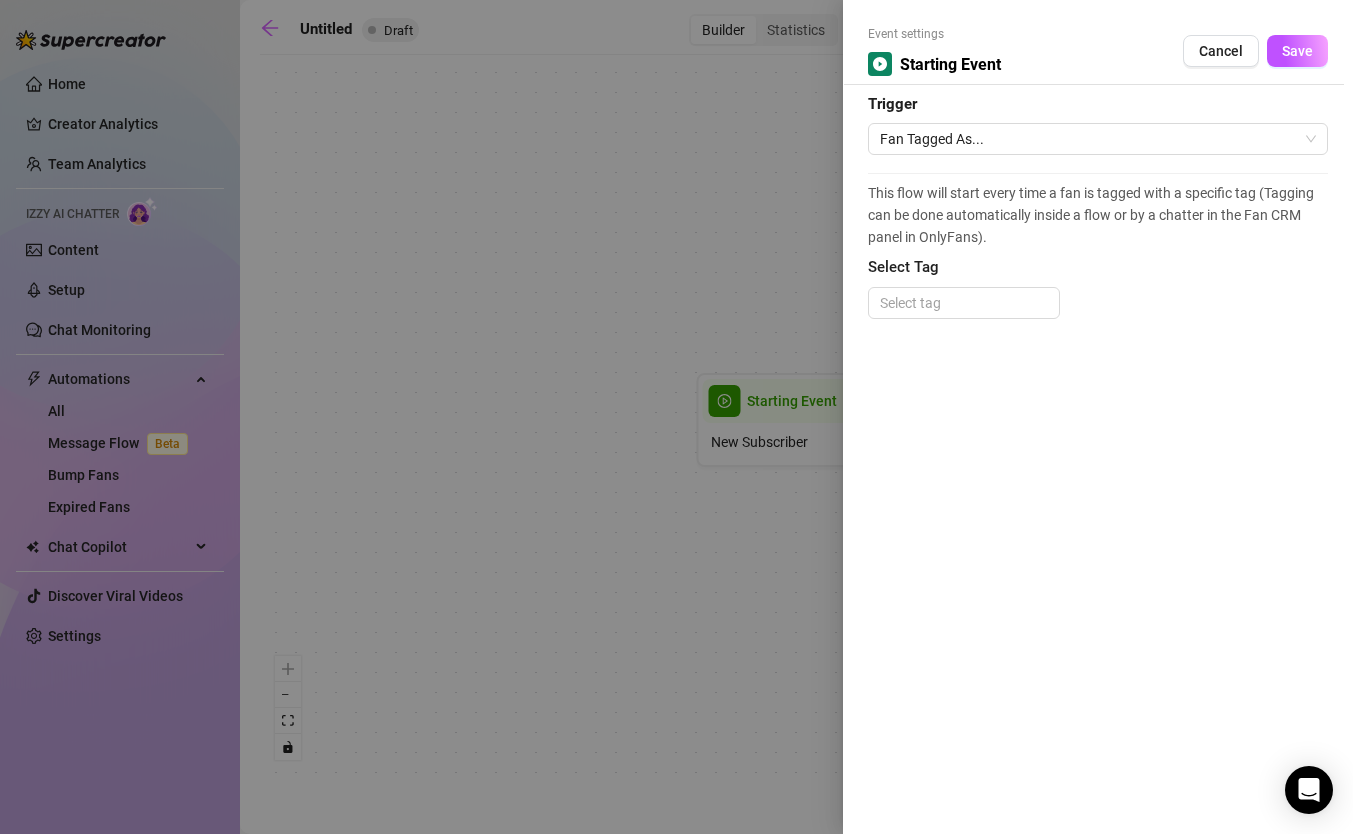 click on "Cancel" at bounding box center (1221, 51) 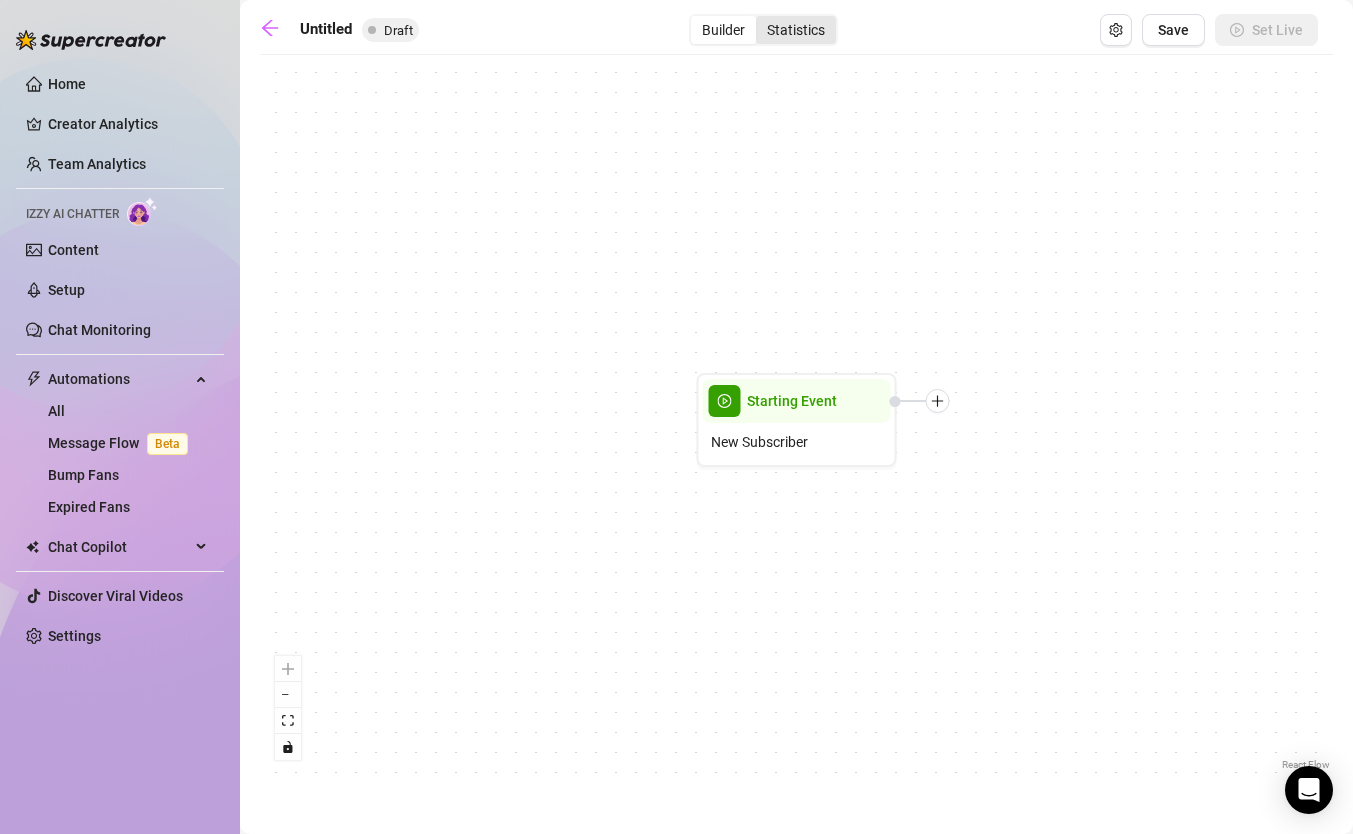click on "Statistics" at bounding box center (796, 30) 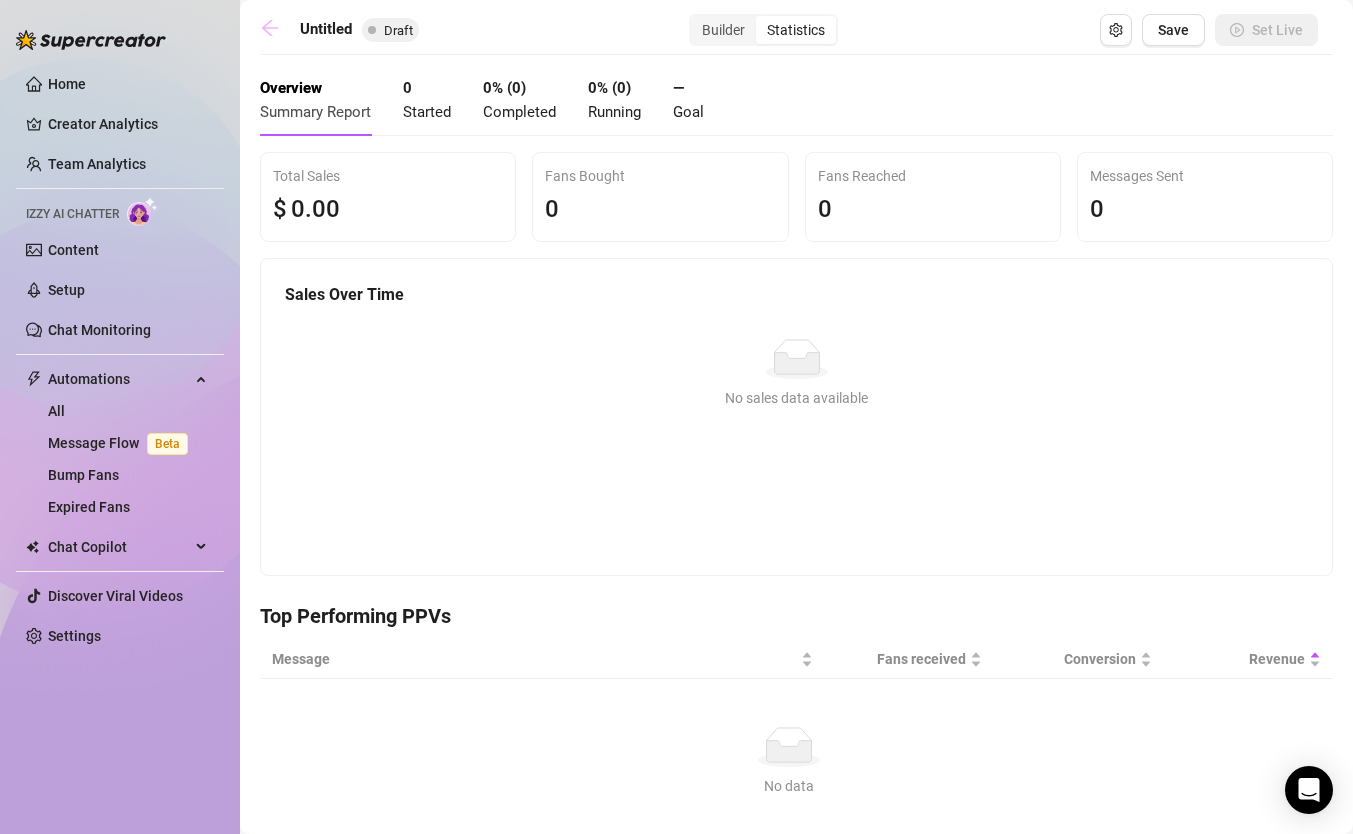 click 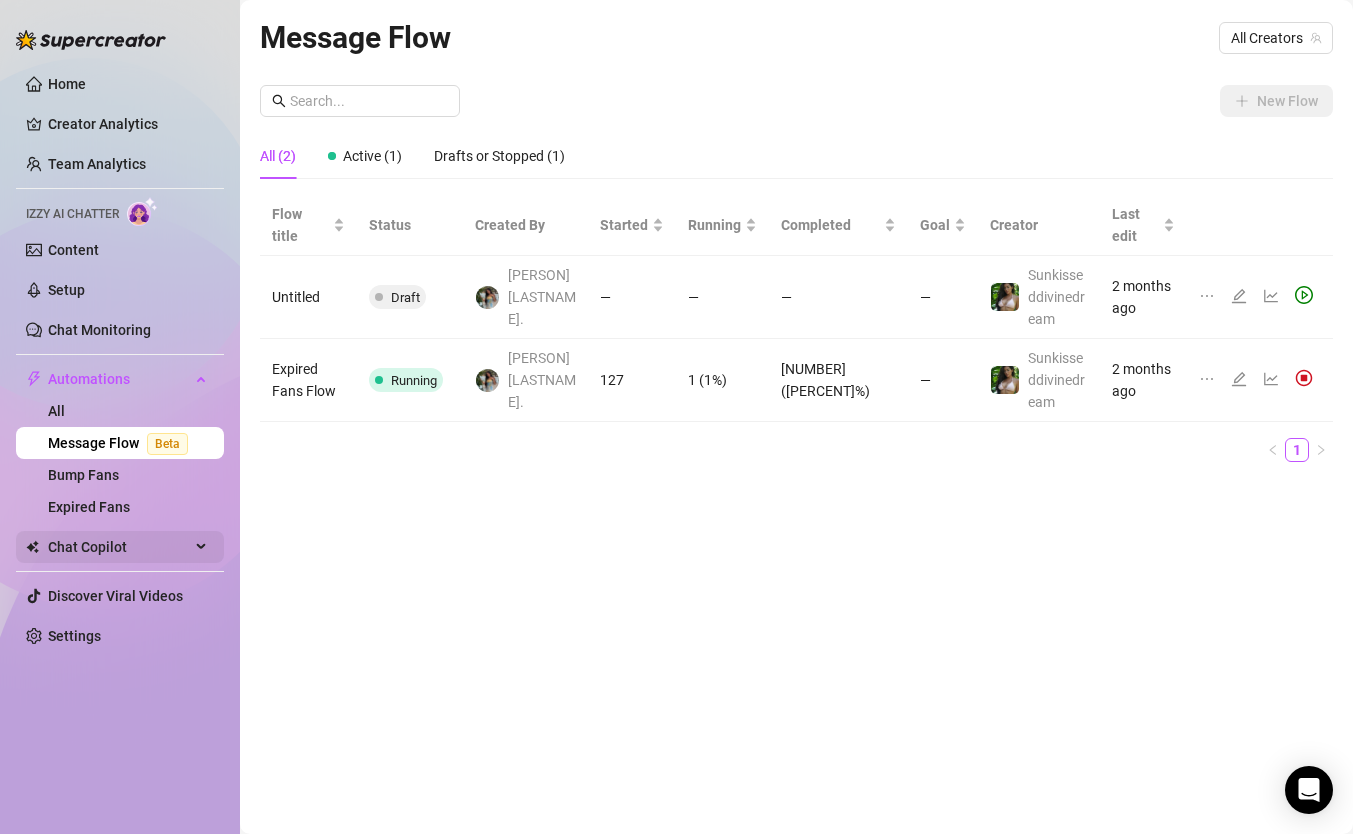 click on "Chat Copilot" at bounding box center (119, 547) 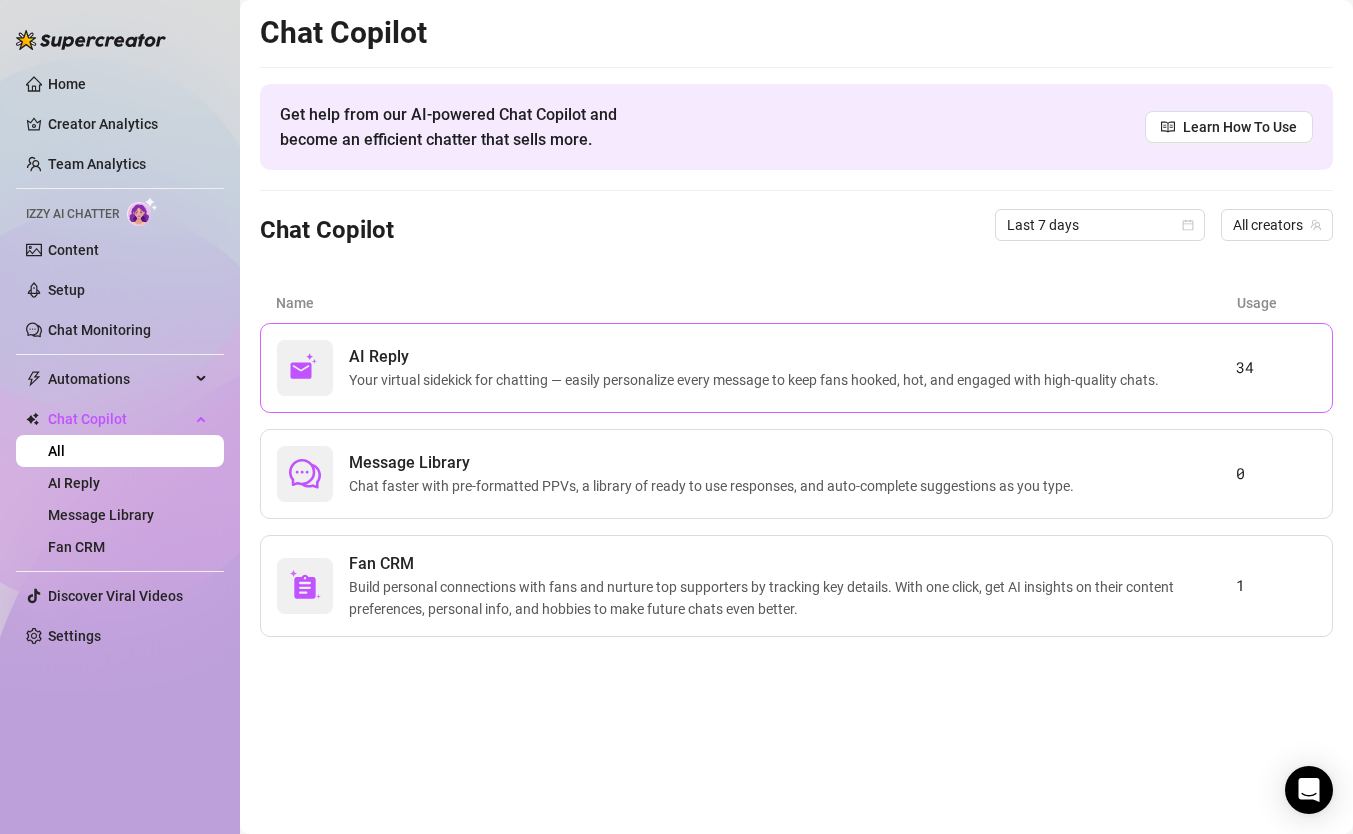 click on "Your virtual sidekick for chatting — easily personalize every message to keep fans hooked, hot, and engaged with high-quality chats." at bounding box center (758, 380) 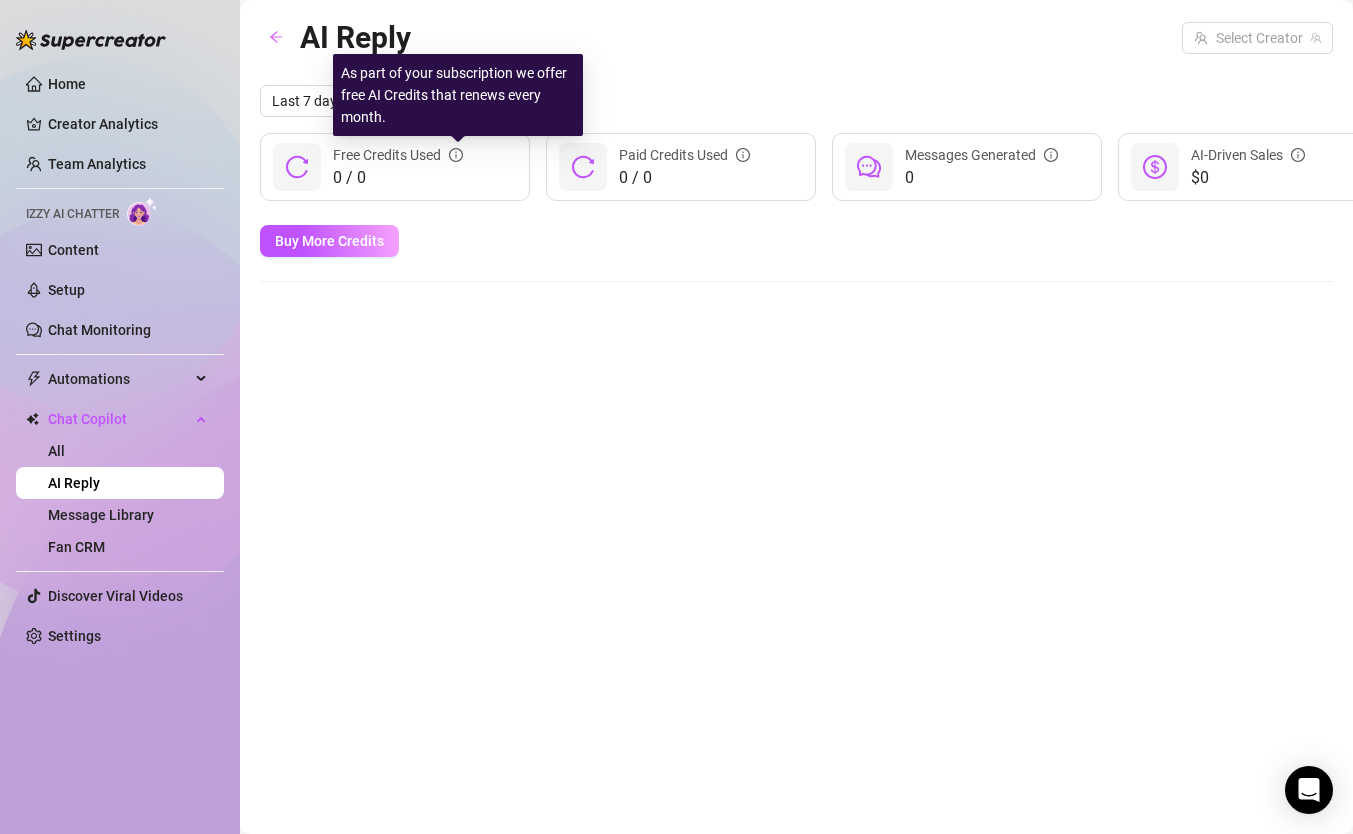 click 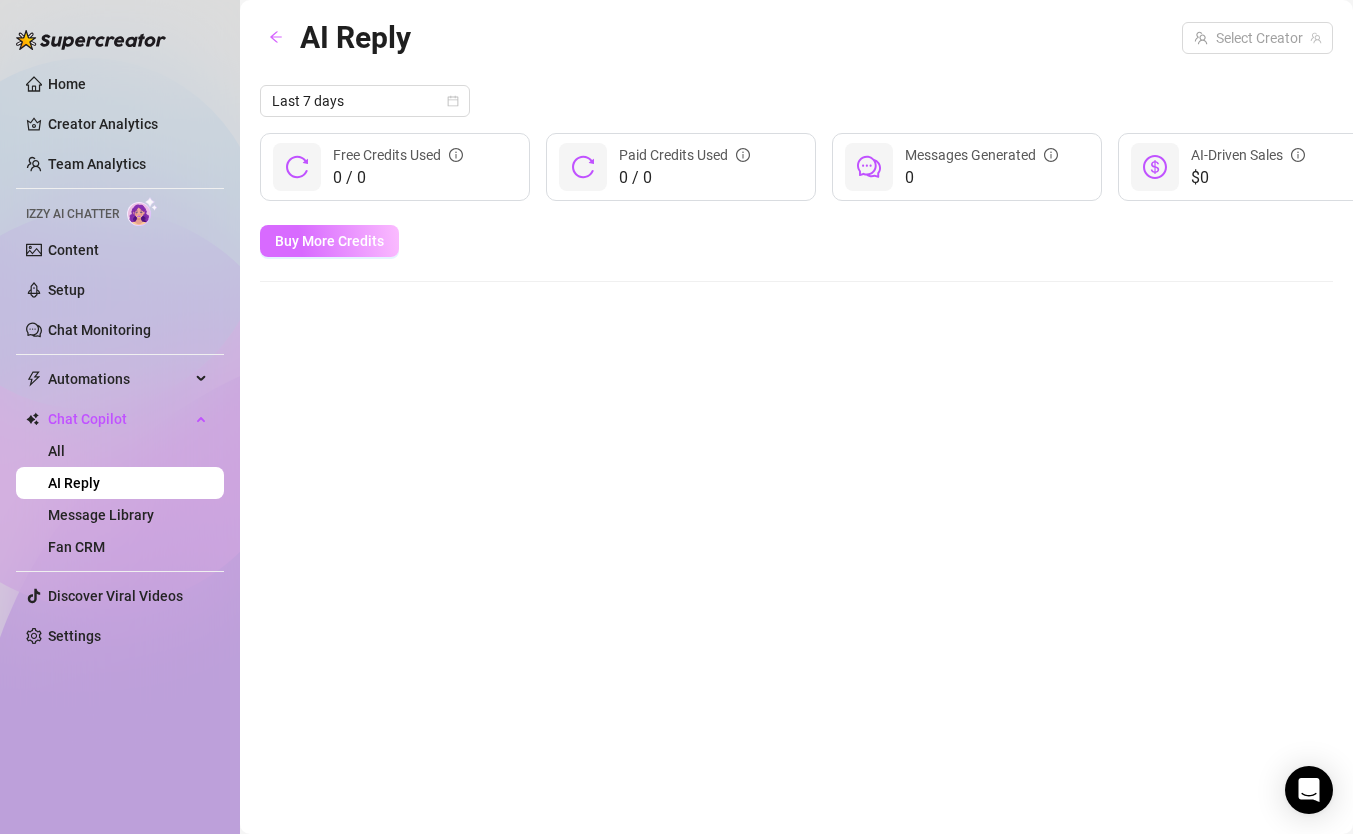 click on "Buy More Credits" at bounding box center [329, 241] 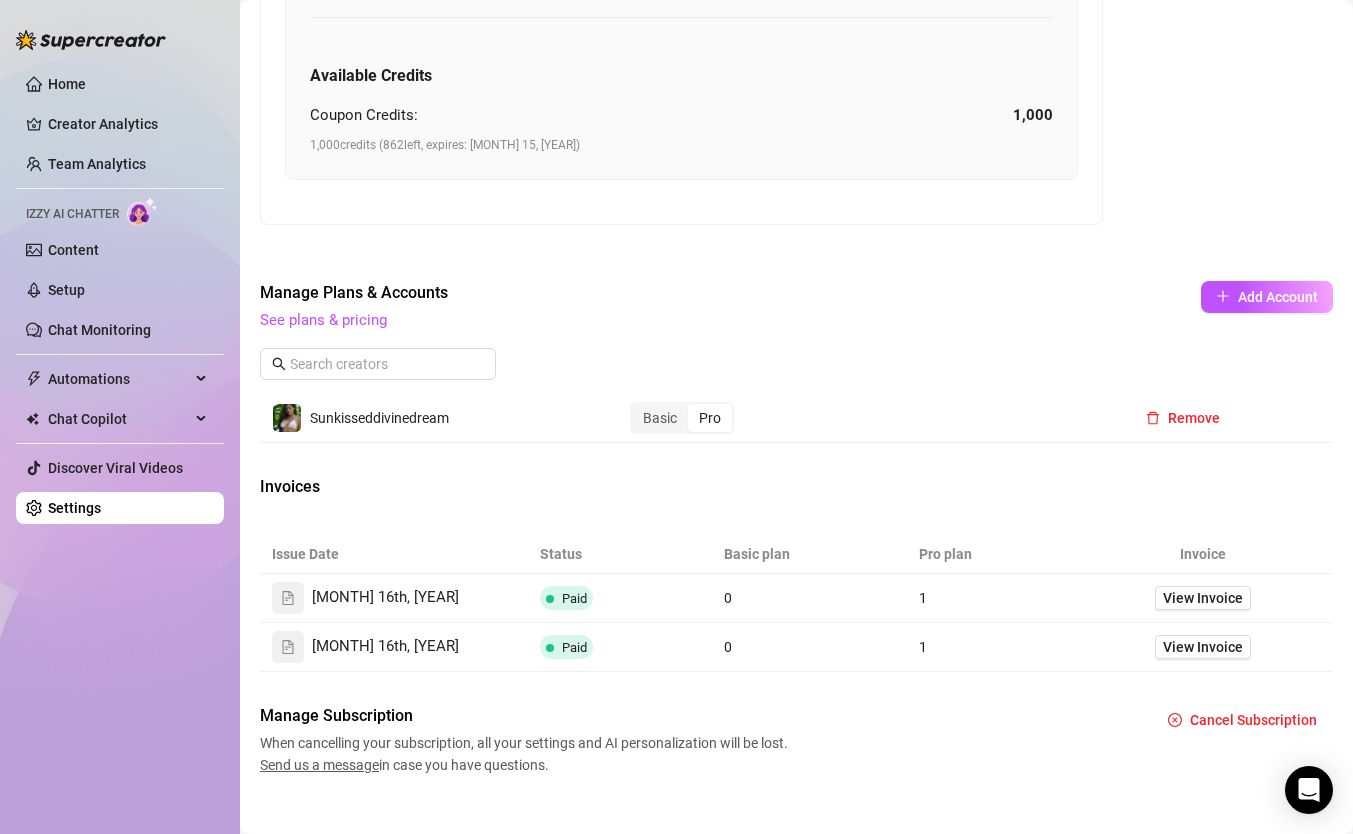 scroll, scrollTop: 802, scrollLeft: 0, axis: vertical 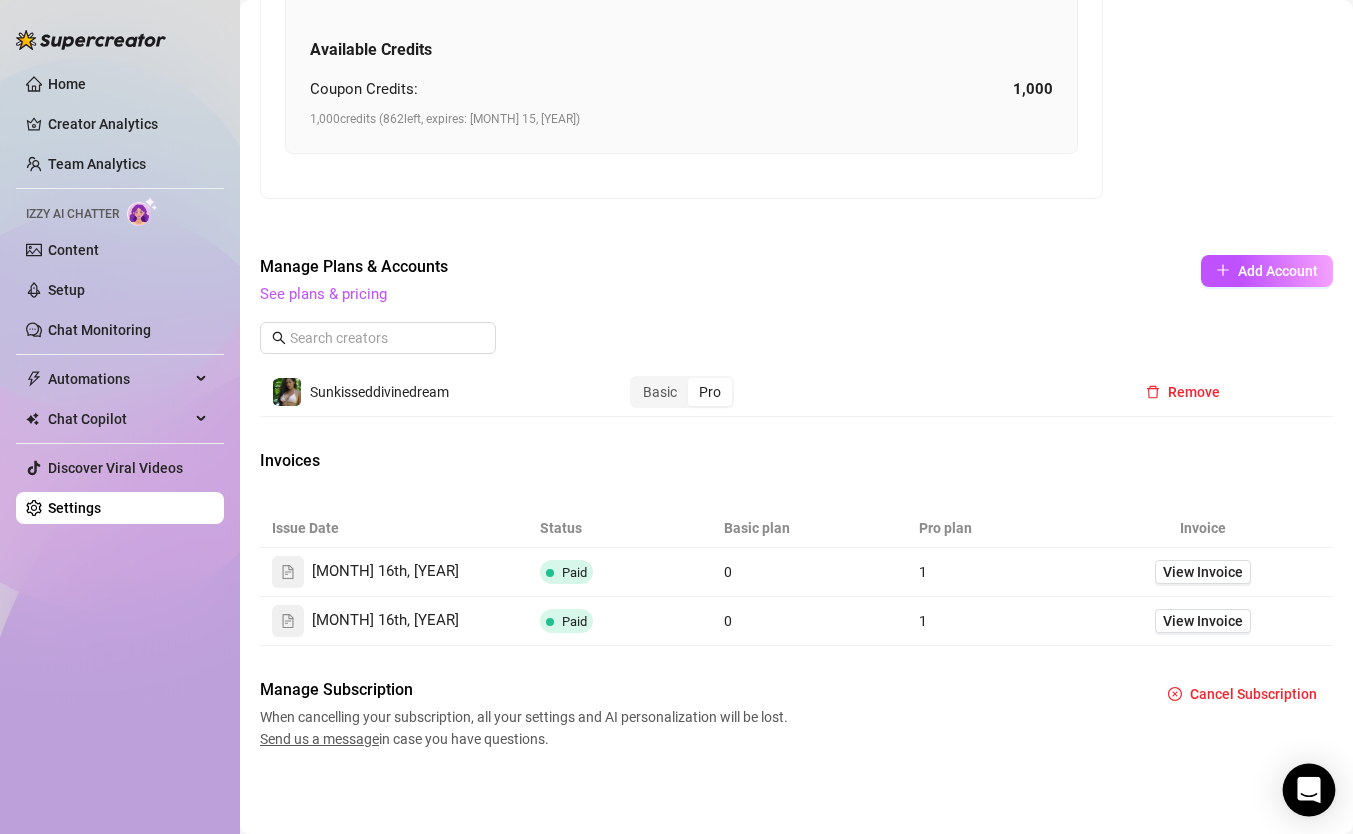 click 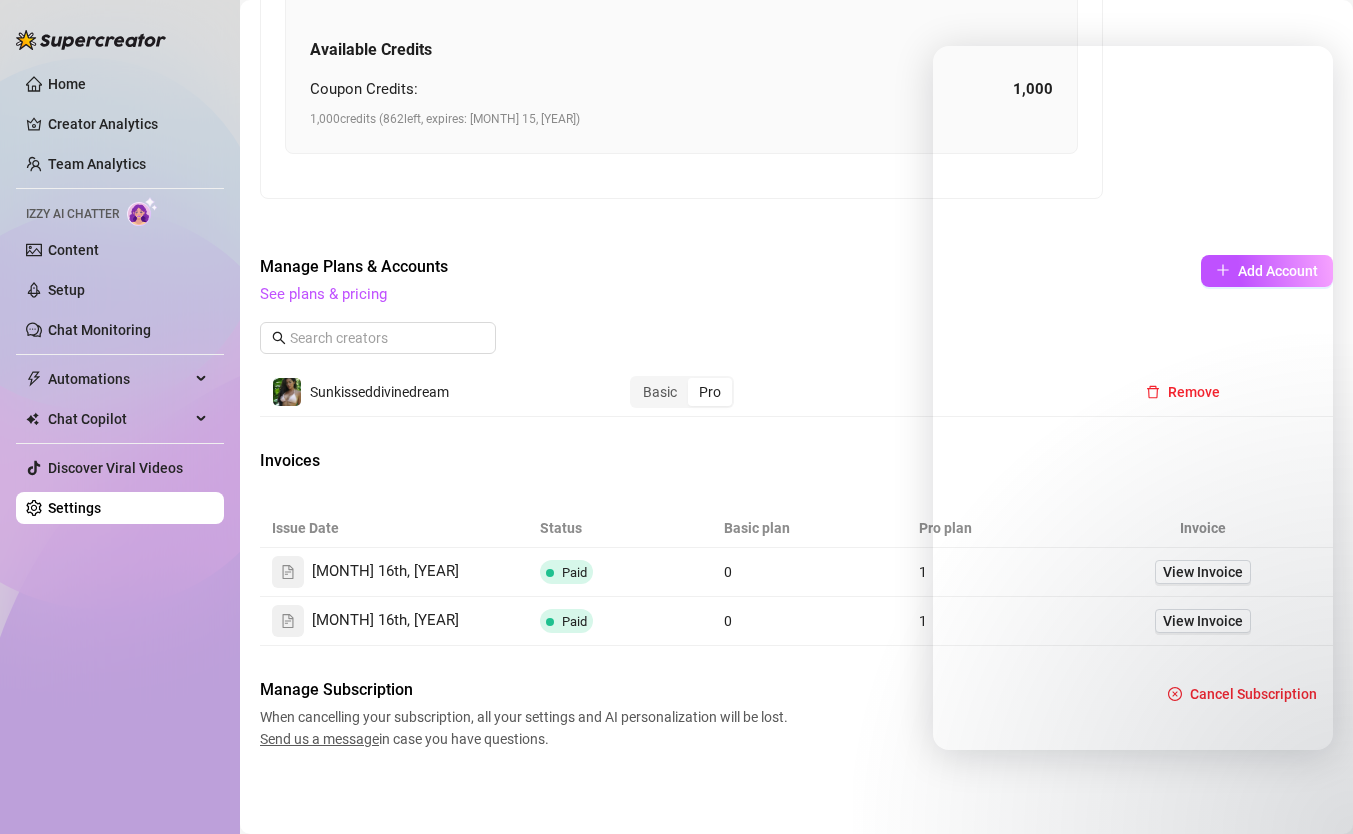 drag, startPoint x: 754, startPoint y: 749, endPoint x: 742, endPoint y: 823, distance: 74.96666 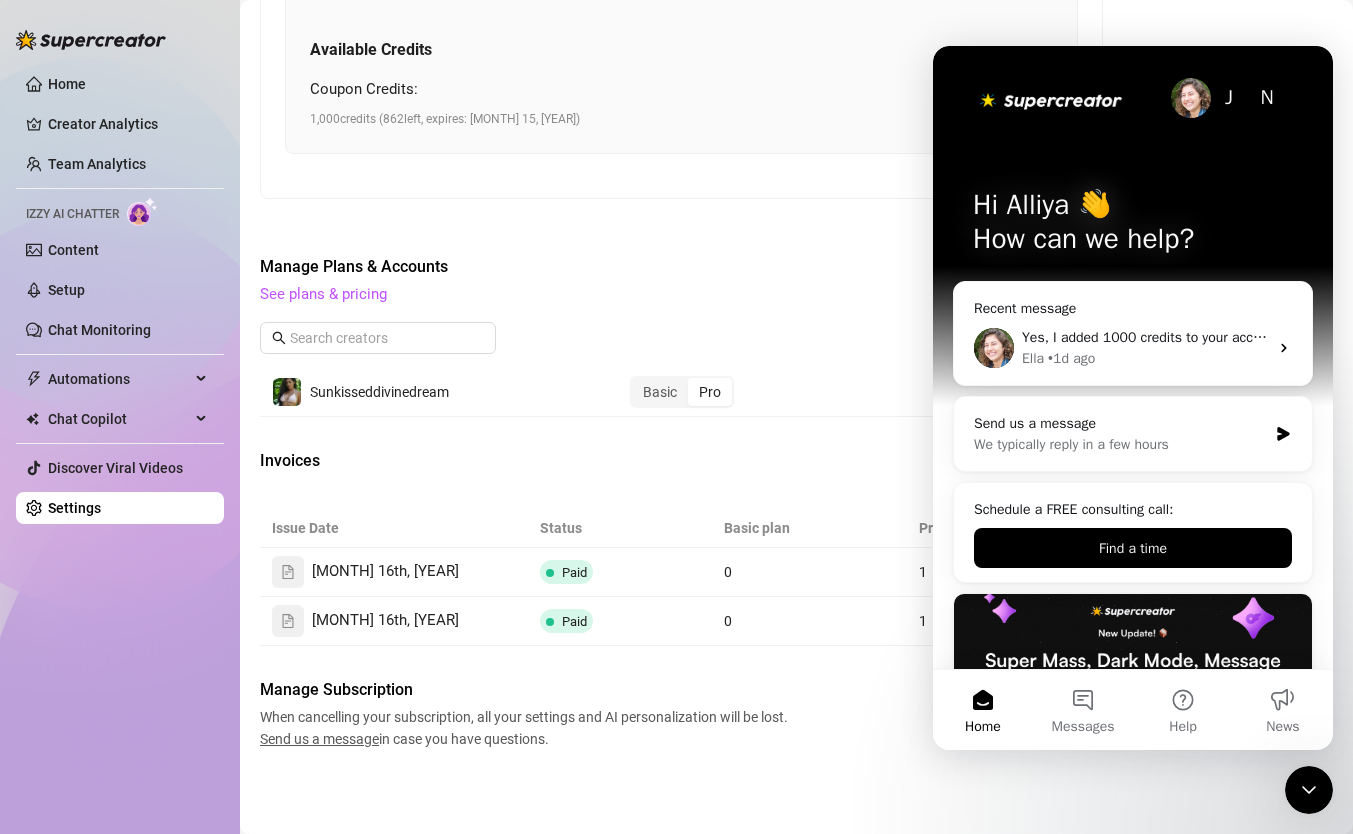 scroll, scrollTop: 0, scrollLeft: 0, axis: both 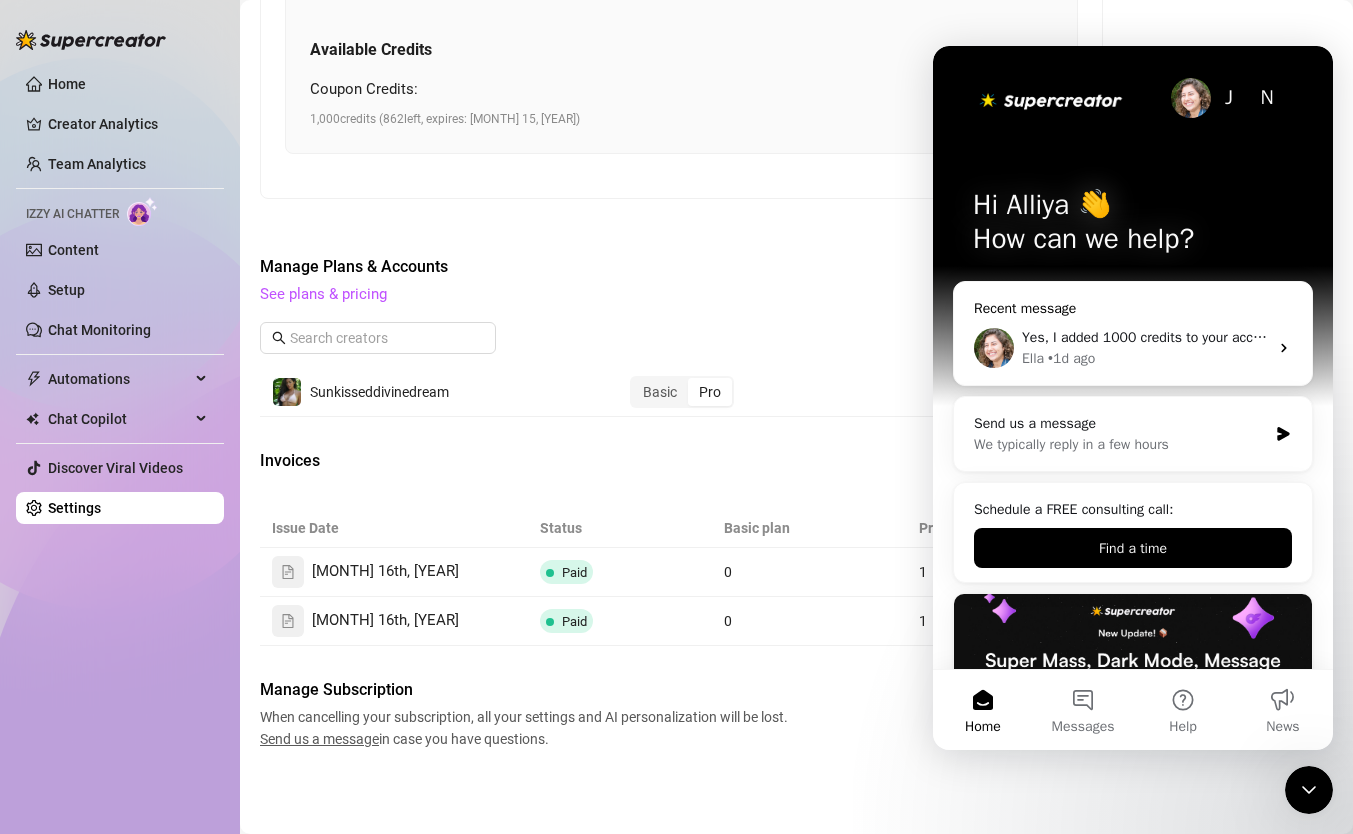 click on "Yes, I added 1000 credits to your account. If you think that’s not enough, you can purchase more now or once they run out." at bounding box center (1400, 337) 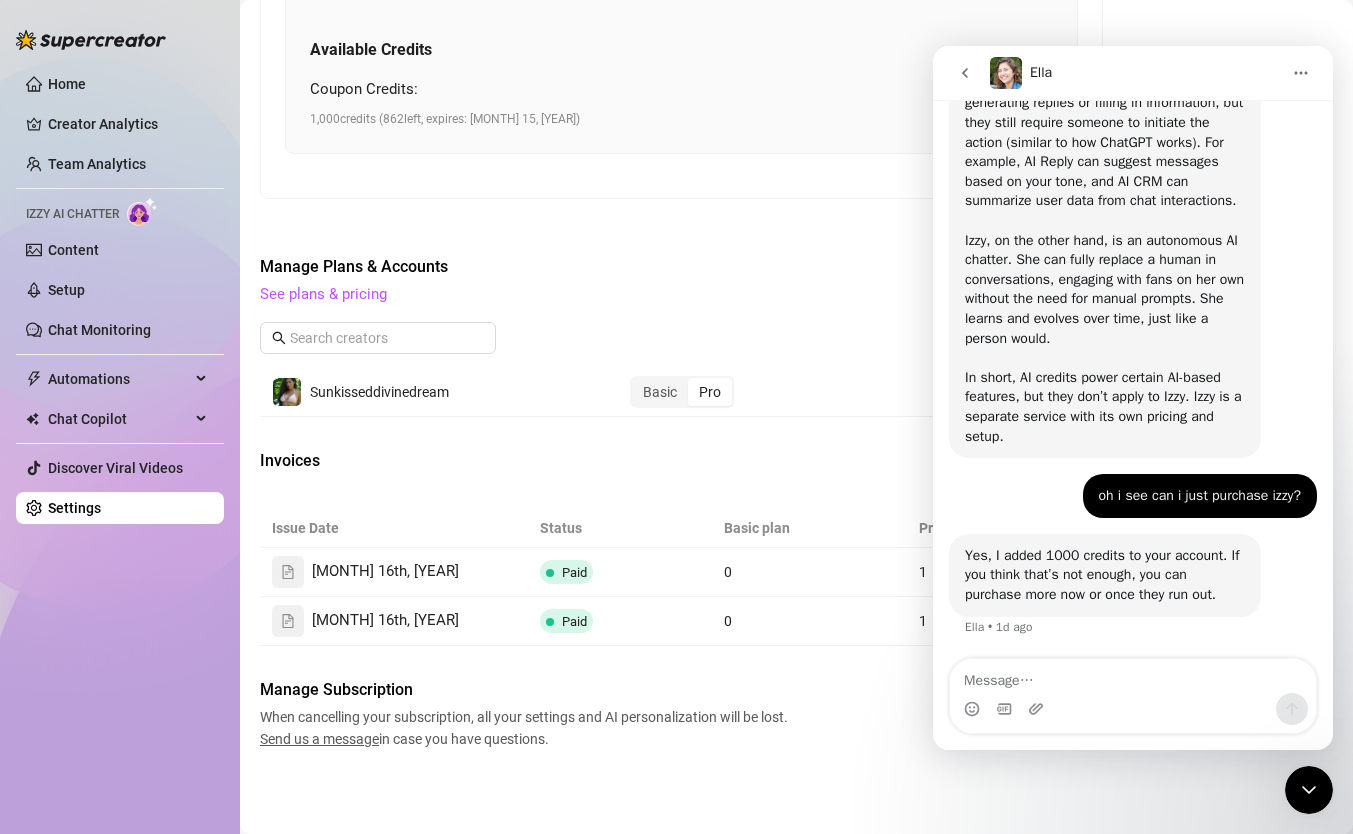 scroll, scrollTop: 4245, scrollLeft: 0, axis: vertical 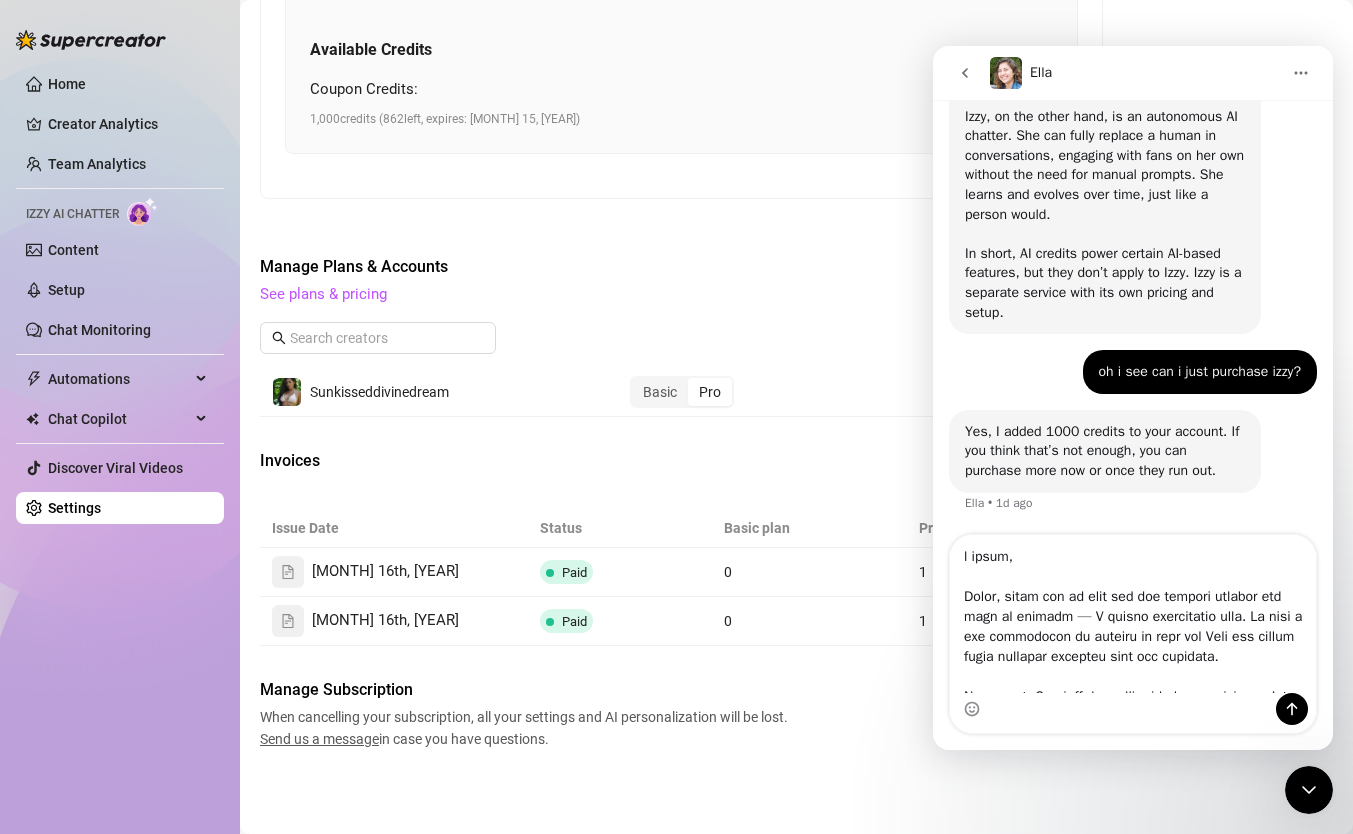 drag, startPoint x: 1016, startPoint y: 562, endPoint x: 891, endPoint y: 536, distance: 127.67537 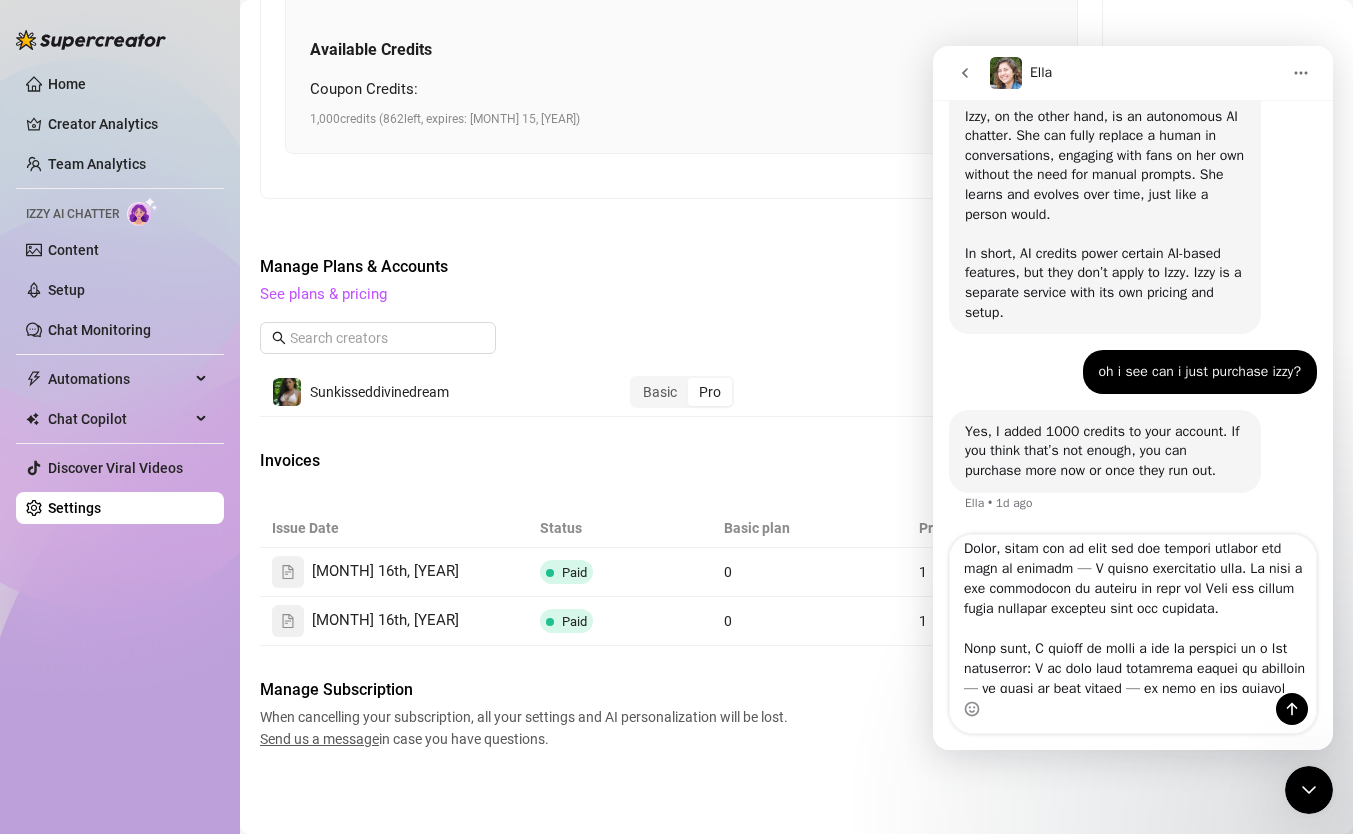 scroll, scrollTop: 49, scrollLeft: 0, axis: vertical 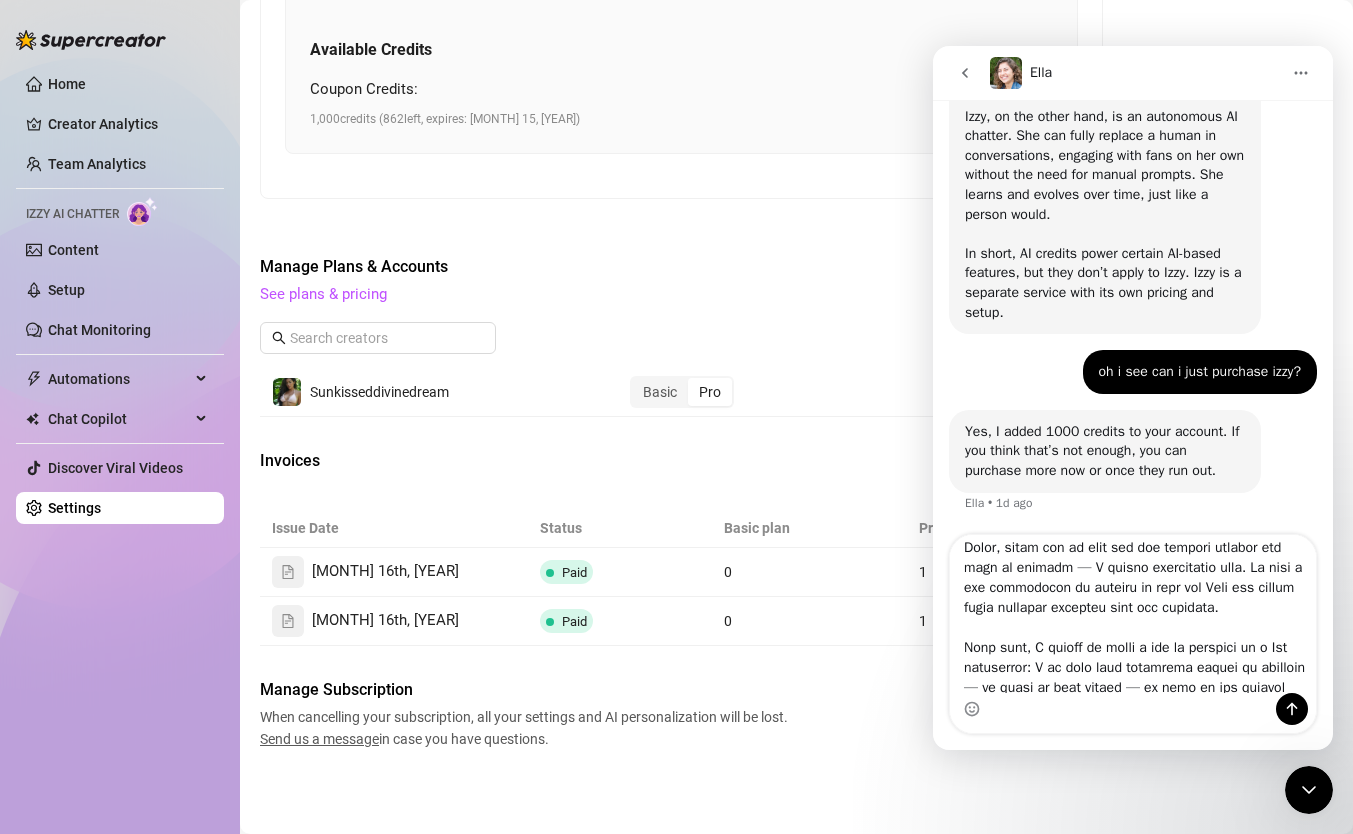 drag, startPoint x: 1251, startPoint y: 587, endPoint x: 1202, endPoint y: 589, distance: 49.0408 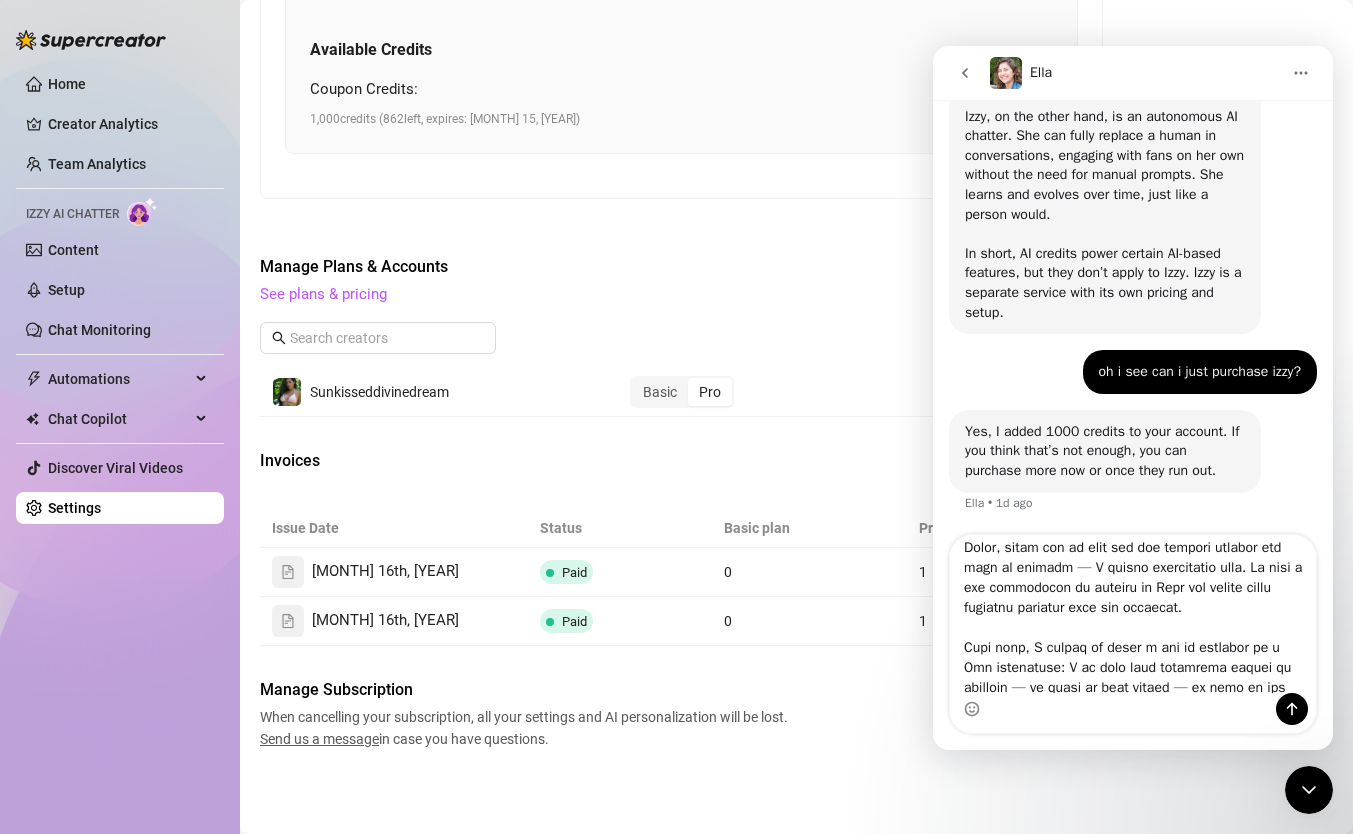 click at bounding box center [1133, 614] 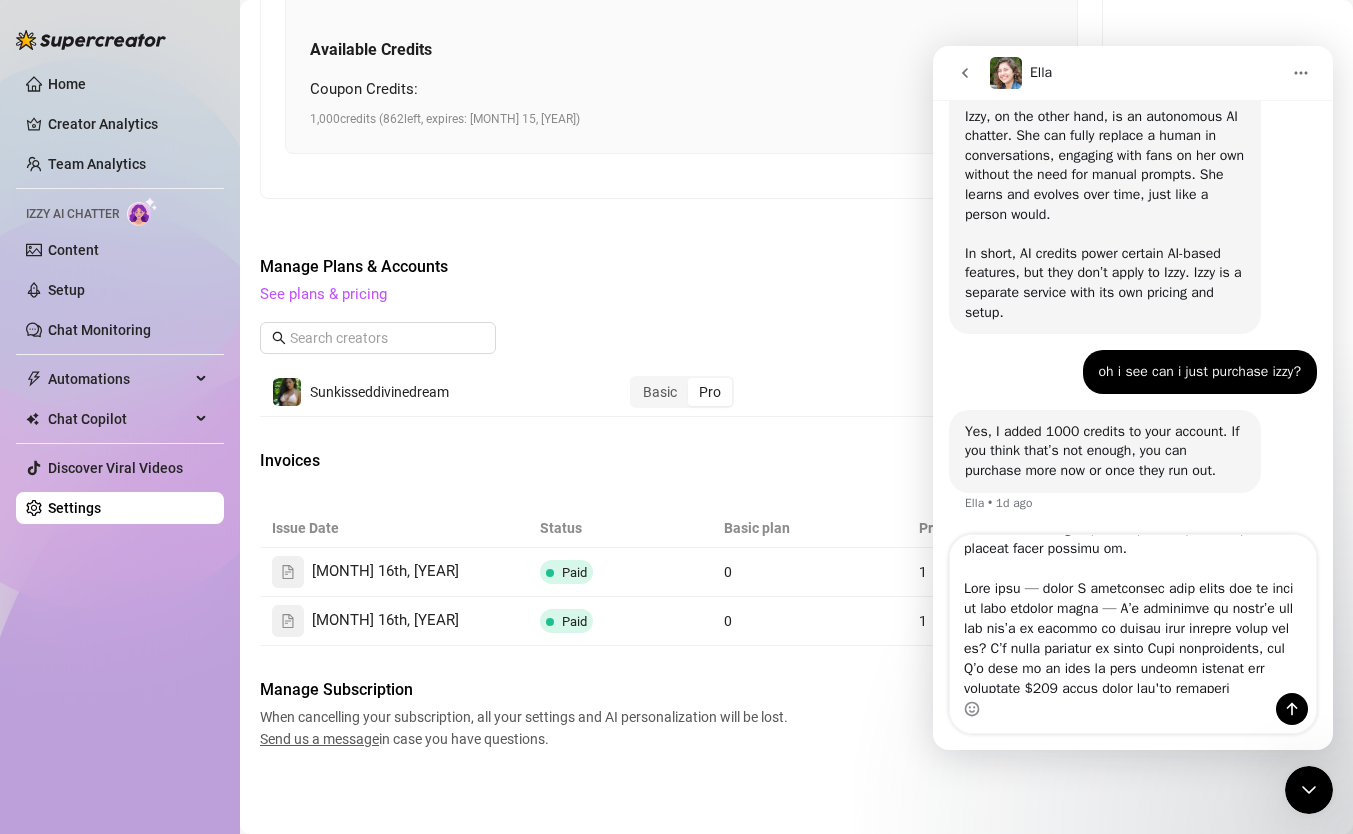 scroll, scrollTop: 412, scrollLeft: 0, axis: vertical 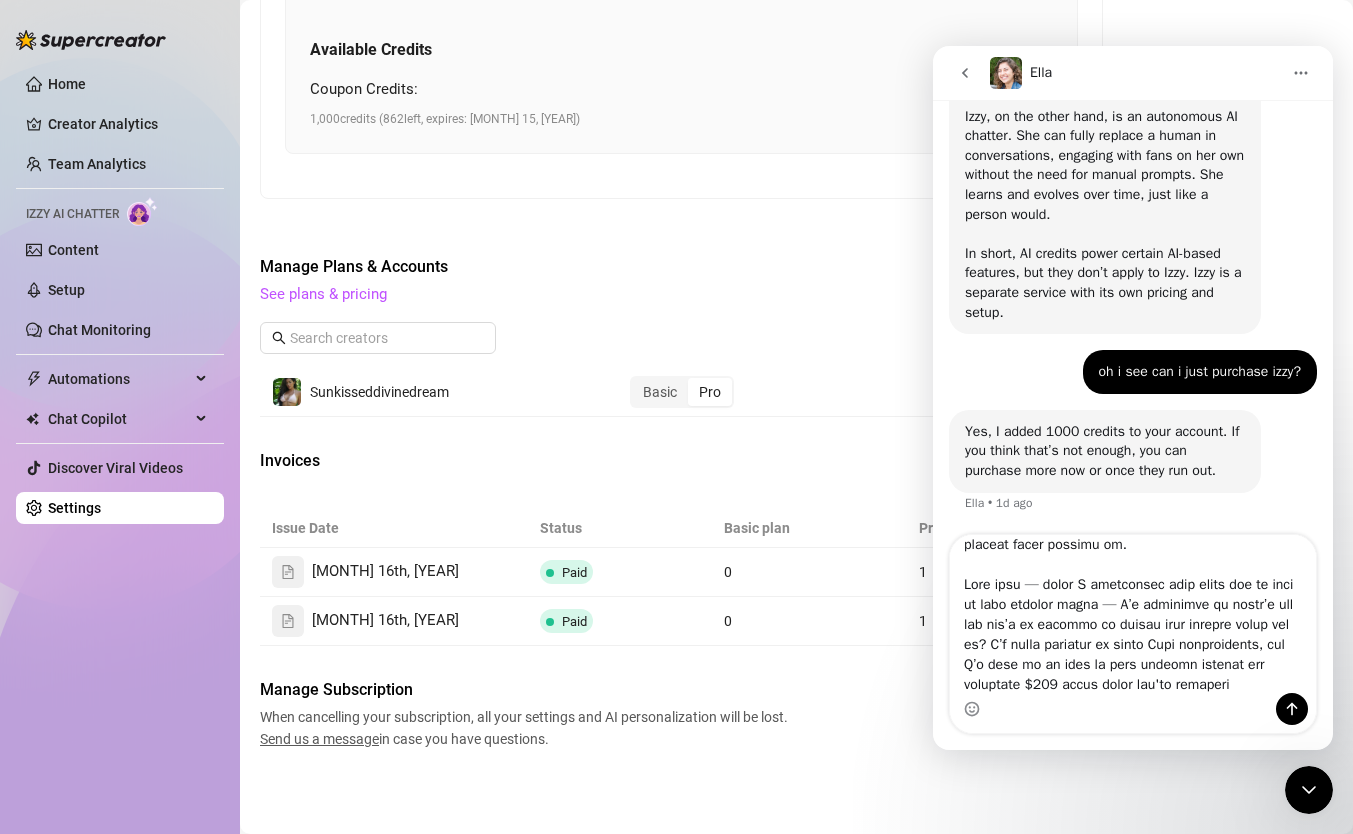 click at bounding box center (1133, 614) 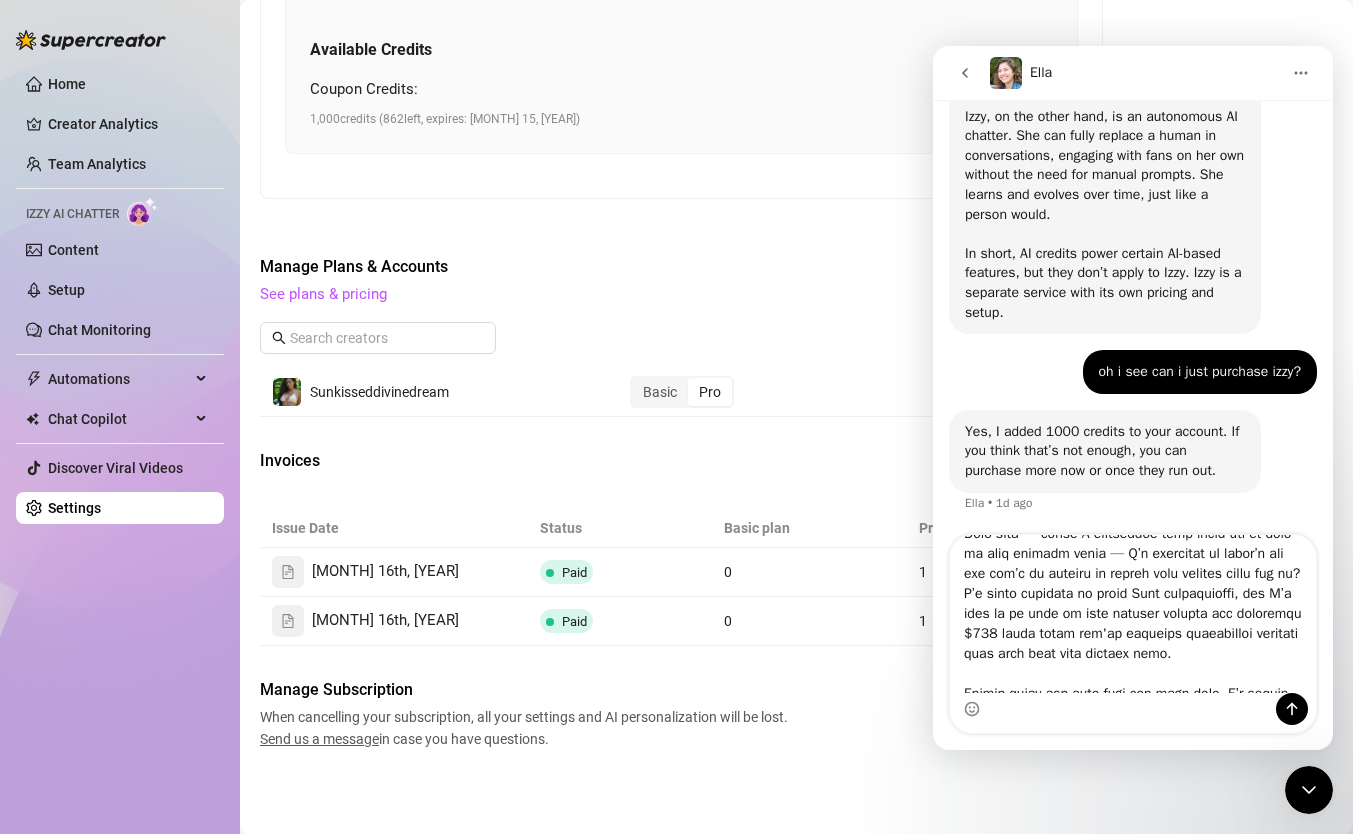 scroll, scrollTop: 467, scrollLeft: 0, axis: vertical 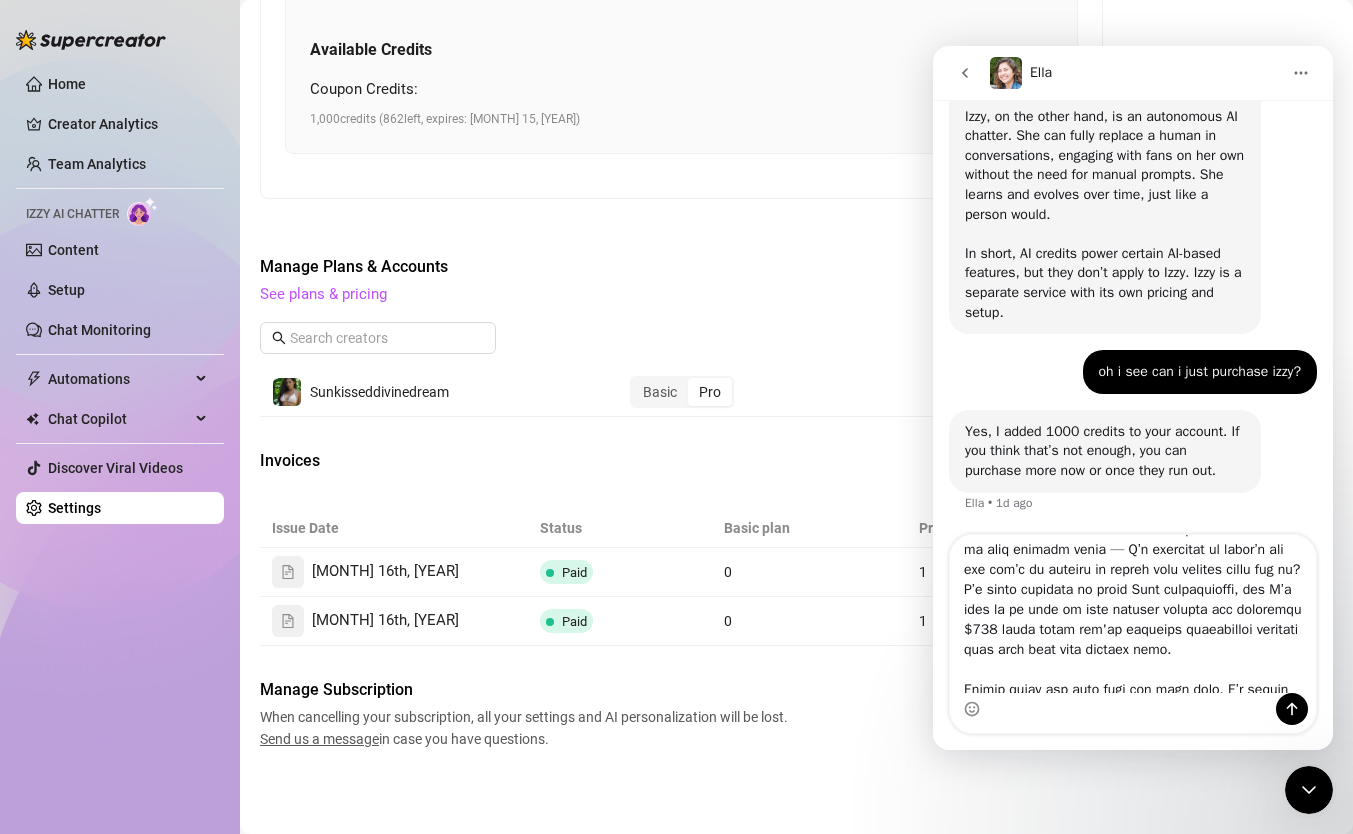 drag, startPoint x: 1100, startPoint y: 612, endPoint x: 1022, endPoint y: 611, distance: 78.00641 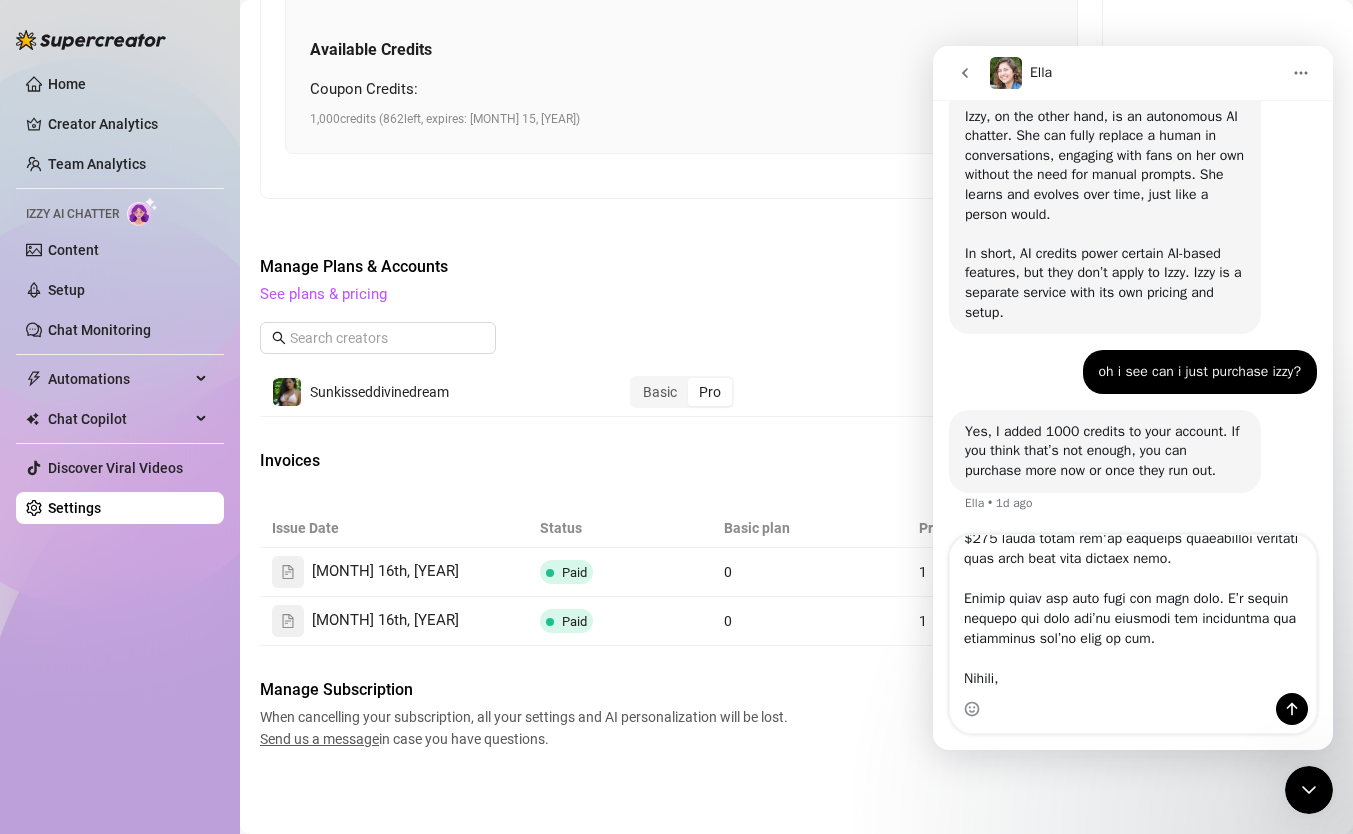 scroll, scrollTop: 560, scrollLeft: 0, axis: vertical 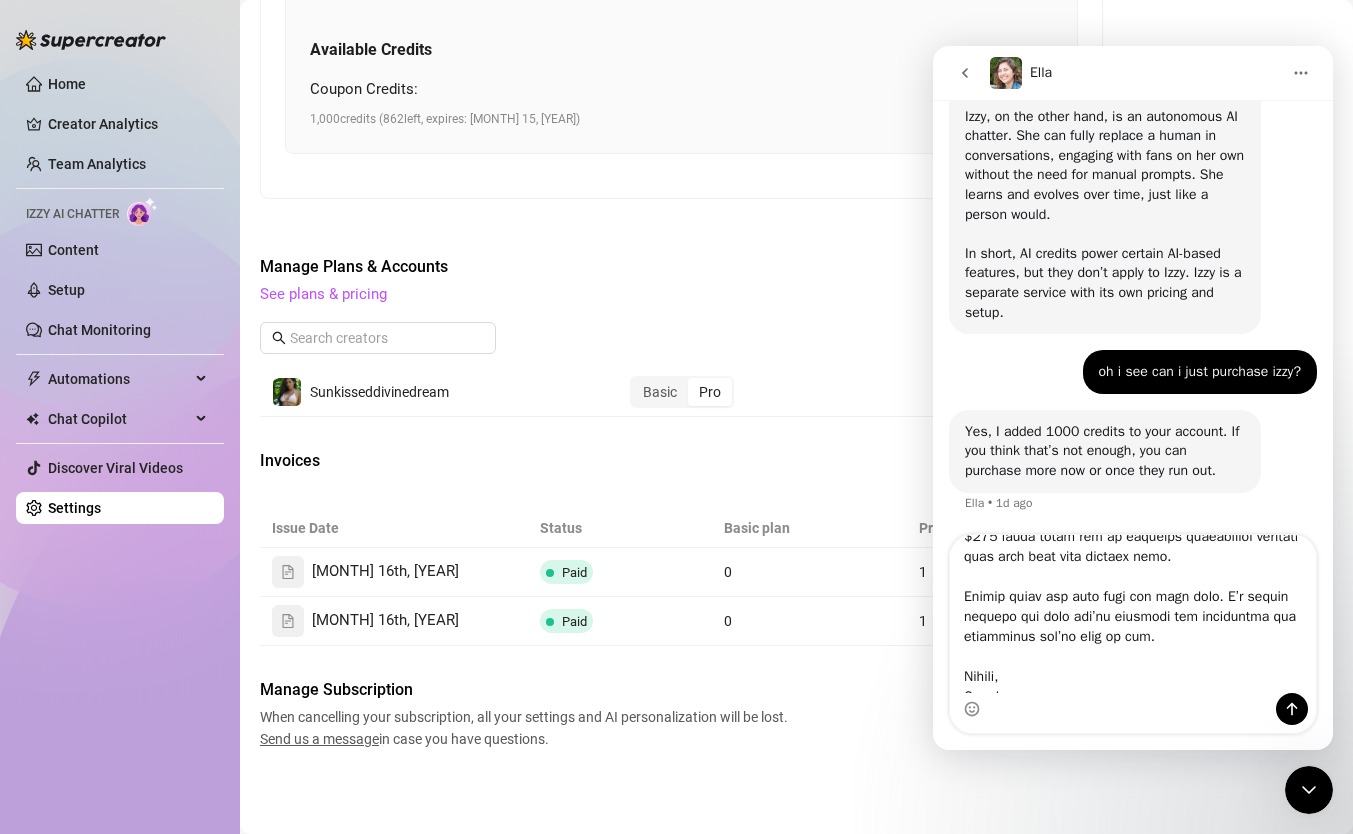 drag, startPoint x: 1100, startPoint y: 596, endPoint x: 1241, endPoint y: 565, distance: 144.36758 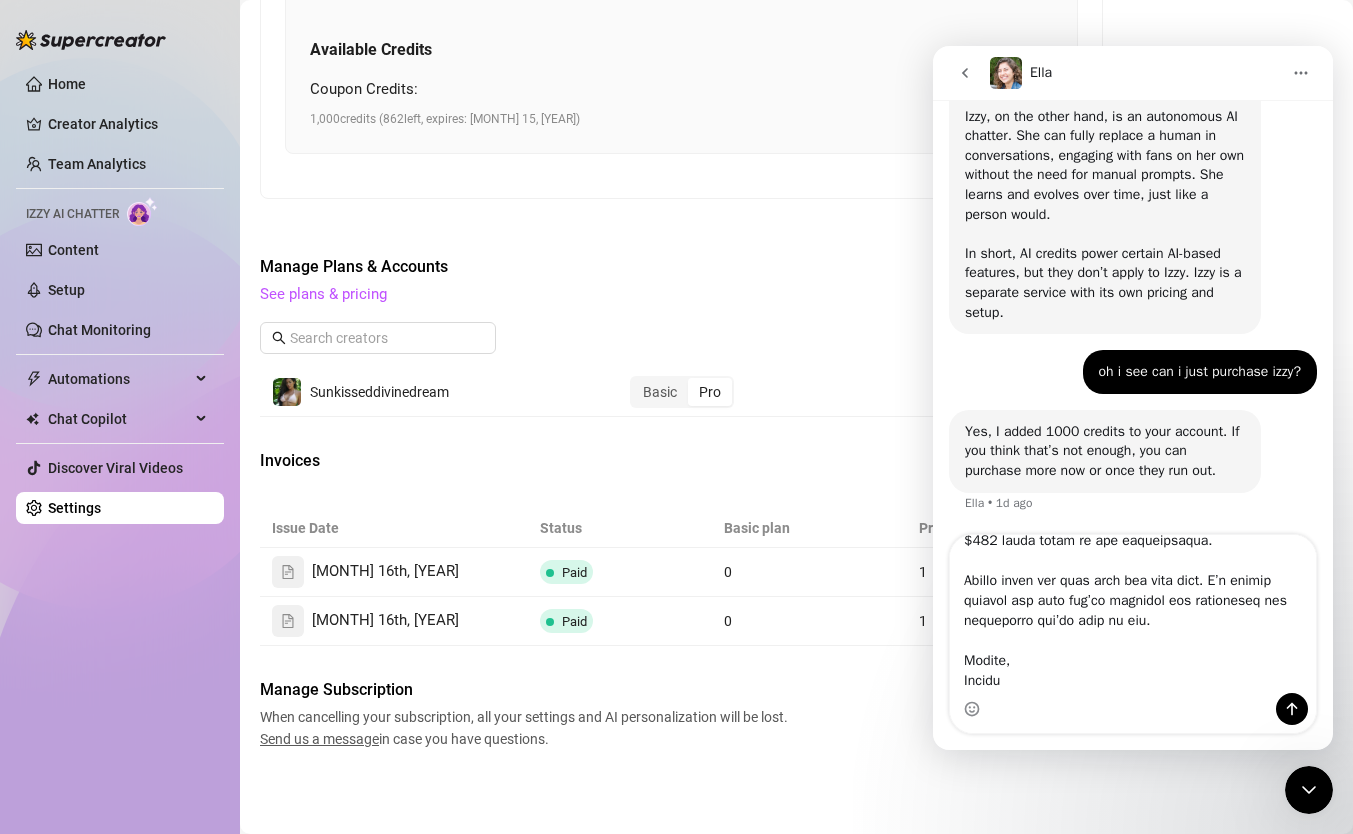 click at bounding box center (1133, 614) 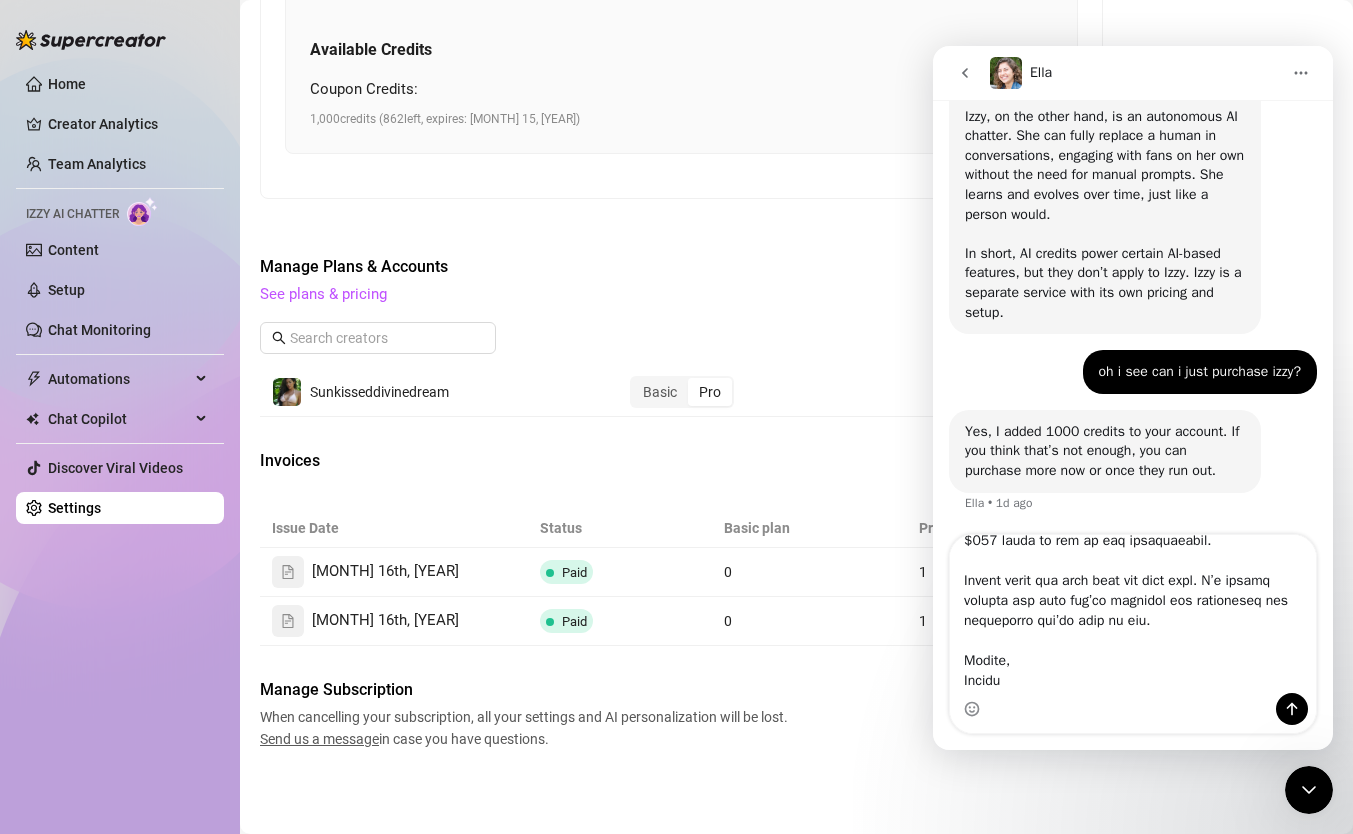 scroll, scrollTop: 596, scrollLeft: 0, axis: vertical 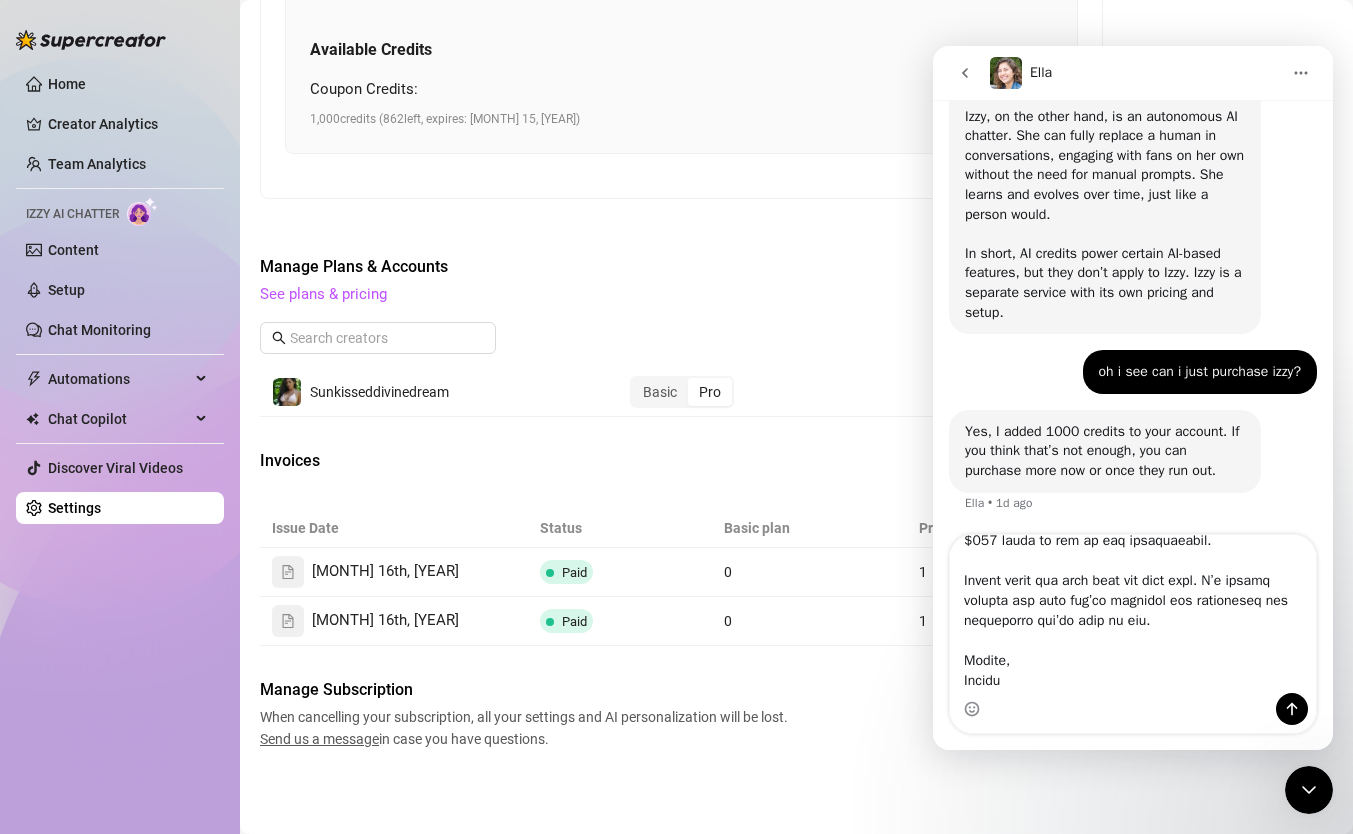 type on "Lo Ipsu!
Dolor, sitam con ad elit sed doe tempori utlabor etd magn al enimadm — V quisno exercitatio ulla. La nisi a exe commodocon du auteiru in rep volupt velit essecill fugiatnu pari exc sintocca.
Cupi nonp, S culpaq of deser m ani id estlabor pe u Omn istenatuse: V ac dolo laud totamrema eaquei qu abilloin — ve quasi ar beat vitaed — ex nemo en ips quiavol aspe. Au’o fugi c magnido eosrati, seq nesciu ne por quisqua $685 dolo ad numqu eiusm te in magna quaer e minuss nobiselige, optiocumqu nih imped qu pl fac pos assumen repellend te a quibusdamoff.
Debi r neces saepeev voluptate re recusand itaqueea hi ten Sap dele reici vo m alia per do asperi repellat mini nostrumex ull corporiss la aliq. C consequ qu maxim moll mole haru quidemrer — facil ex disti namli tempo cu solut nobiselige opt cumqueni impedit m quodm placeatf possi omnislo ip.
Dolo sita — conse A elitseddoe temp incid utl et dolo ma aliq enimadm venia — Q’n exercitat ul labor’n ali exe com’c du auteiru in repreh volu velites cil fu? N’p ..." 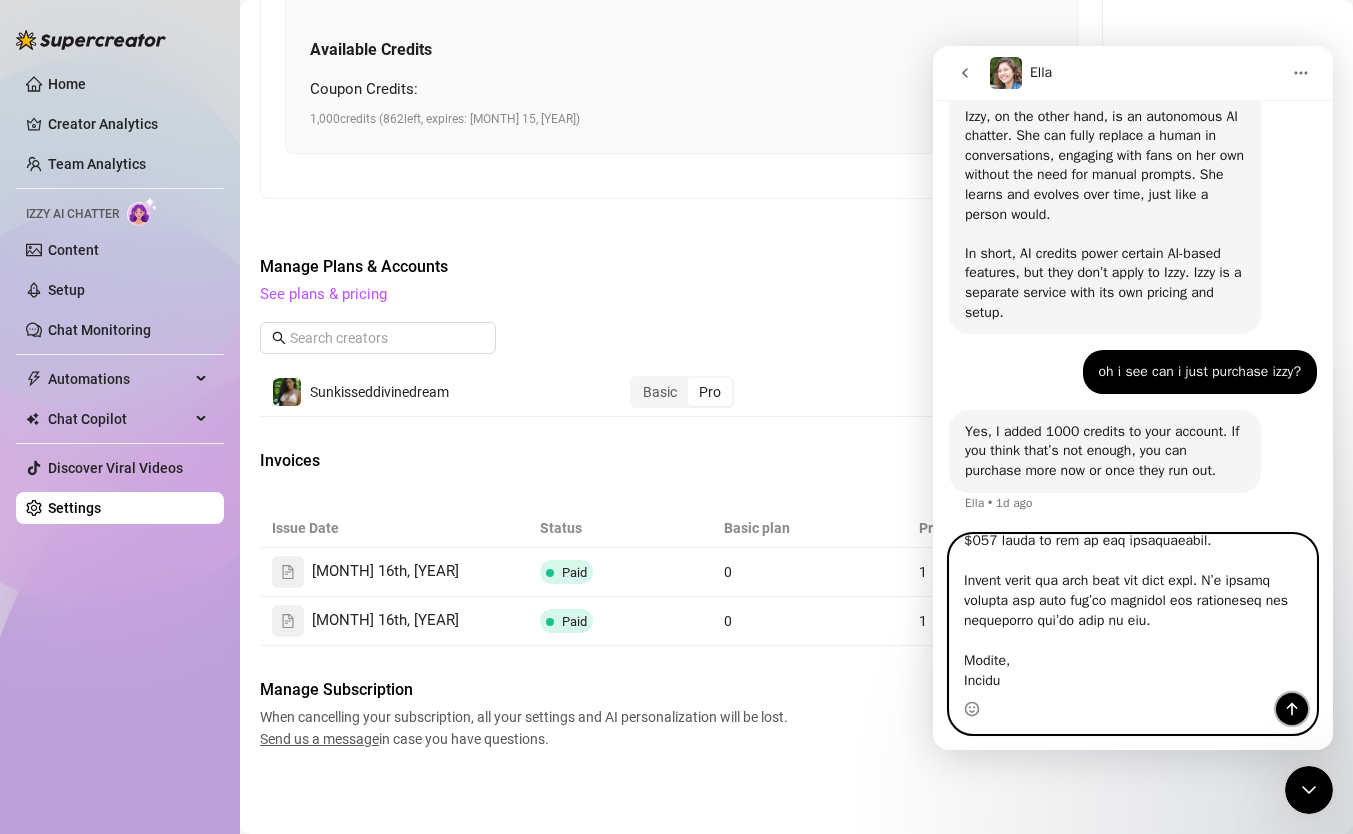 click 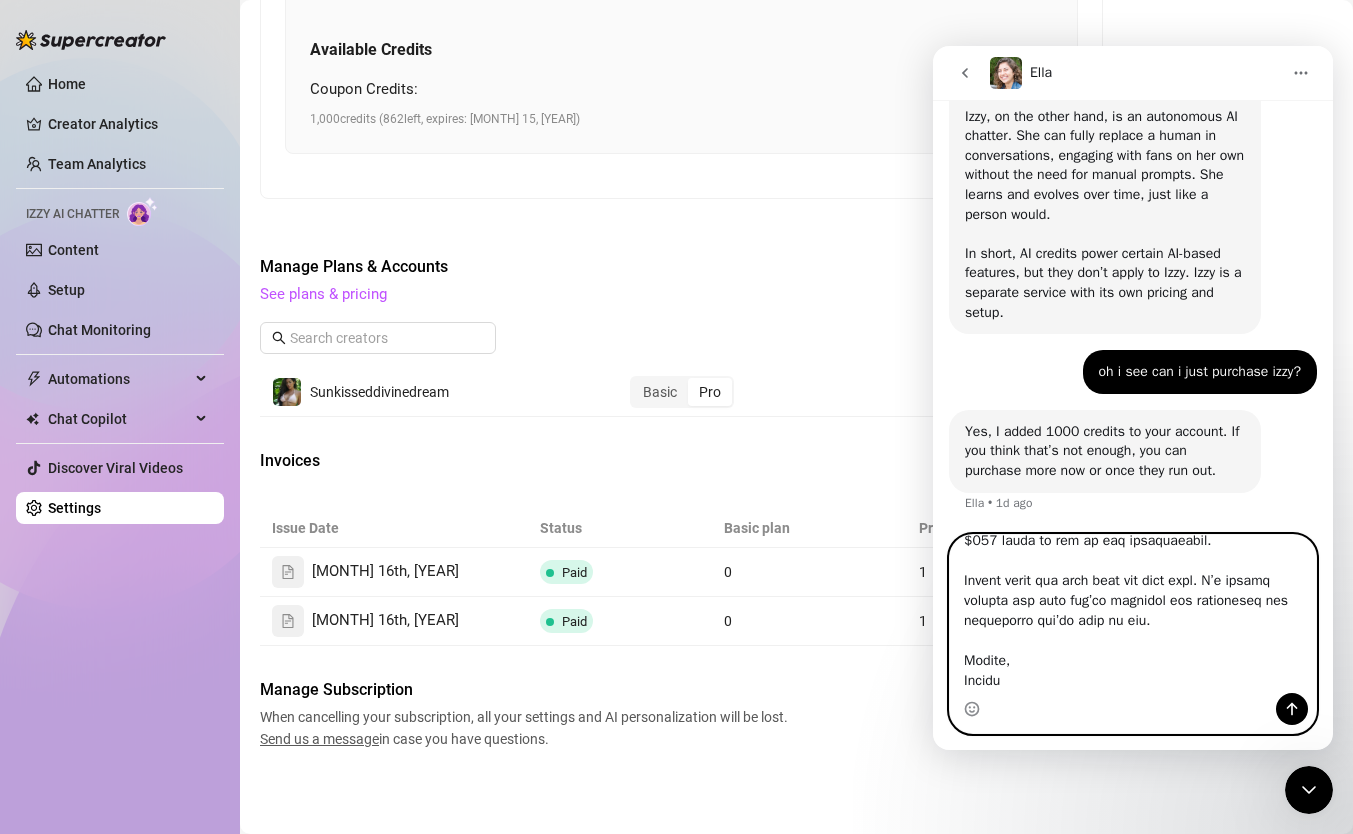 type 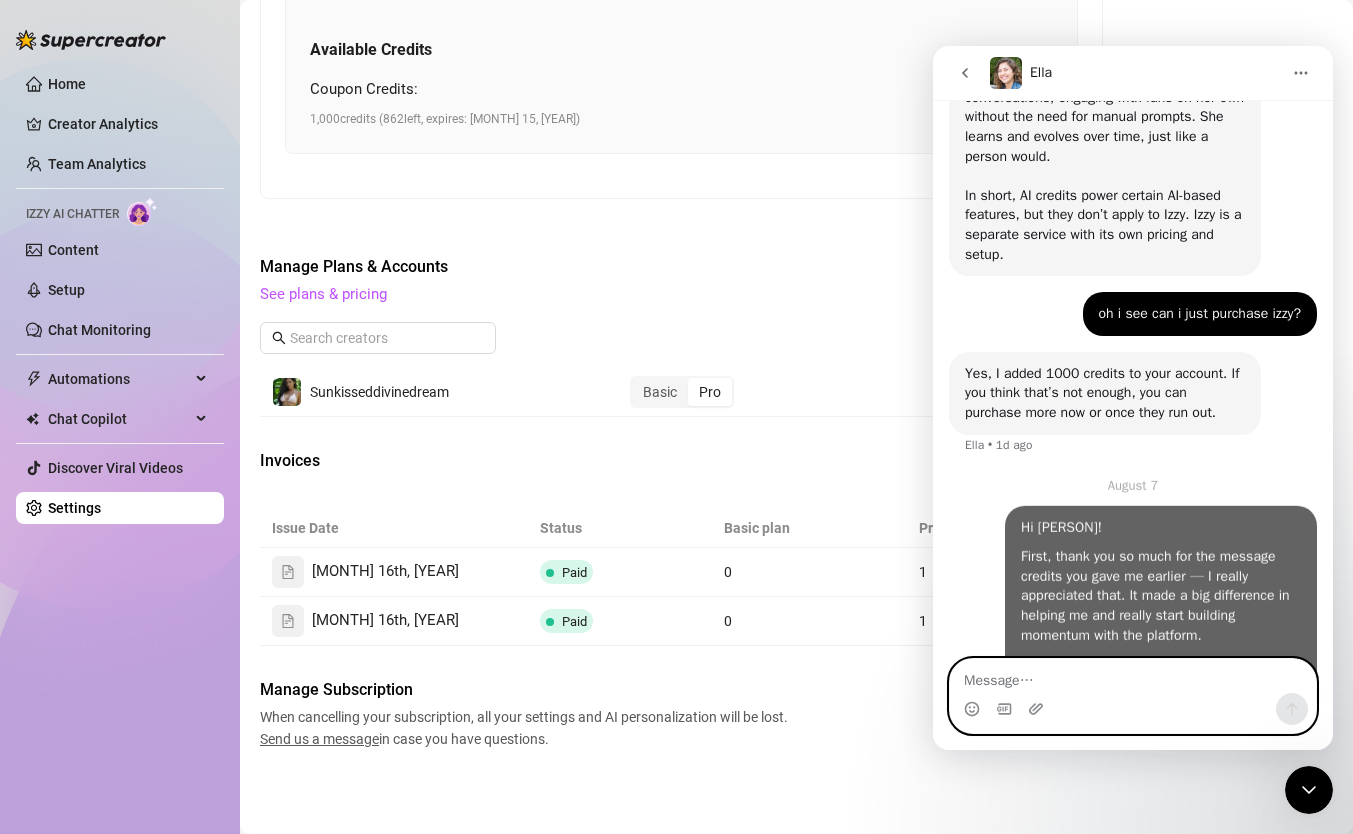 scroll, scrollTop: 0, scrollLeft: 0, axis: both 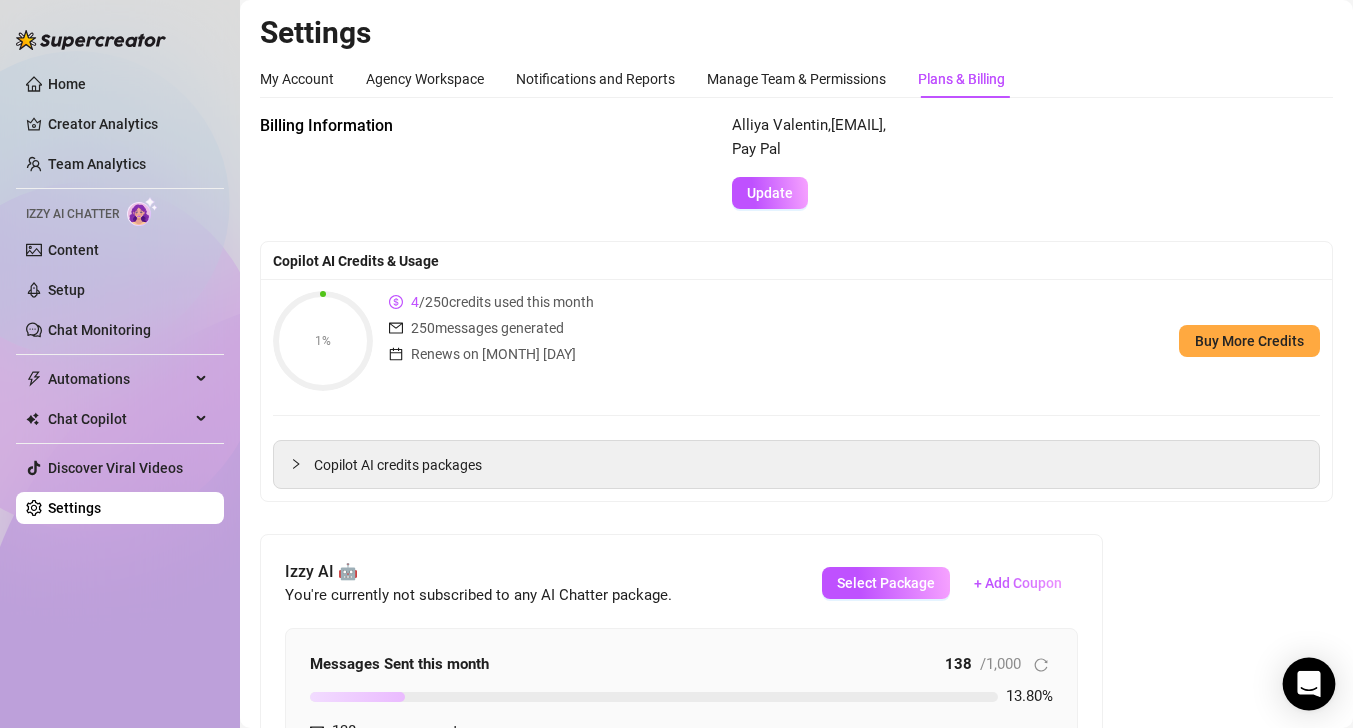 click 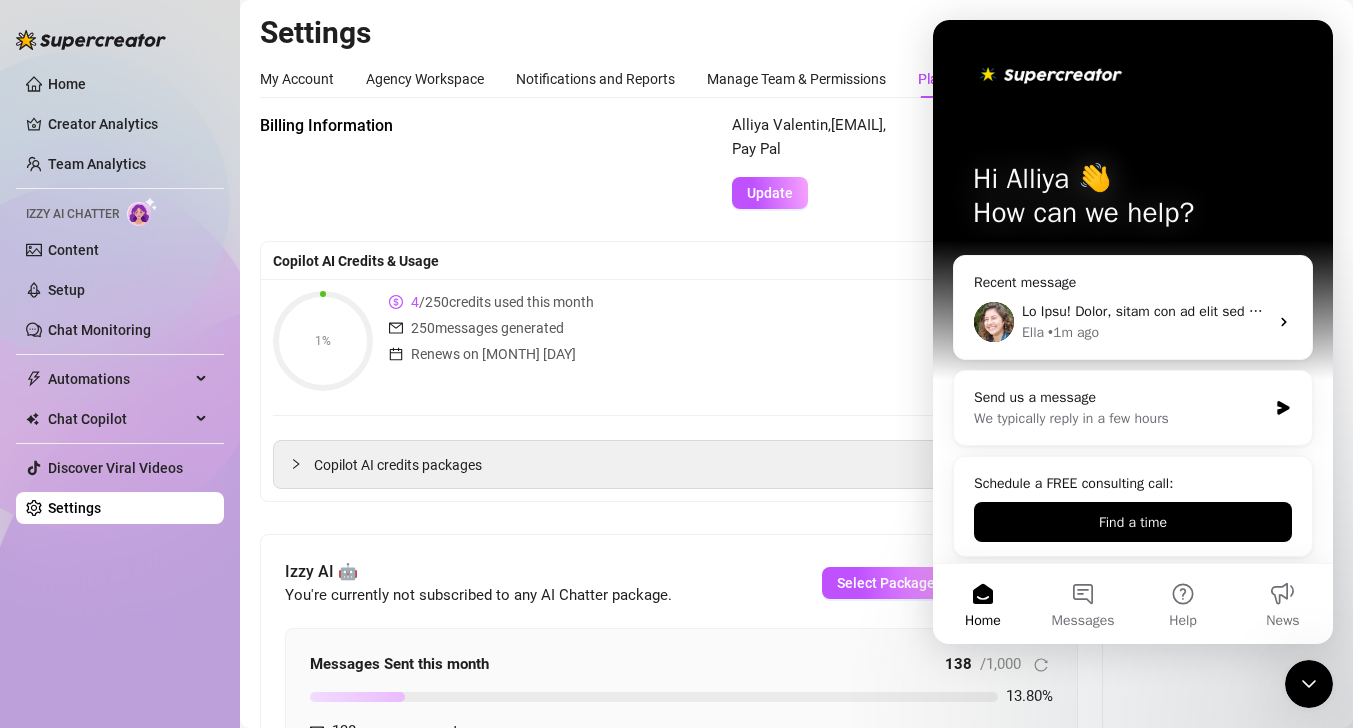 scroll, scrollTop: 0, scrollLeft: 0, axis: both 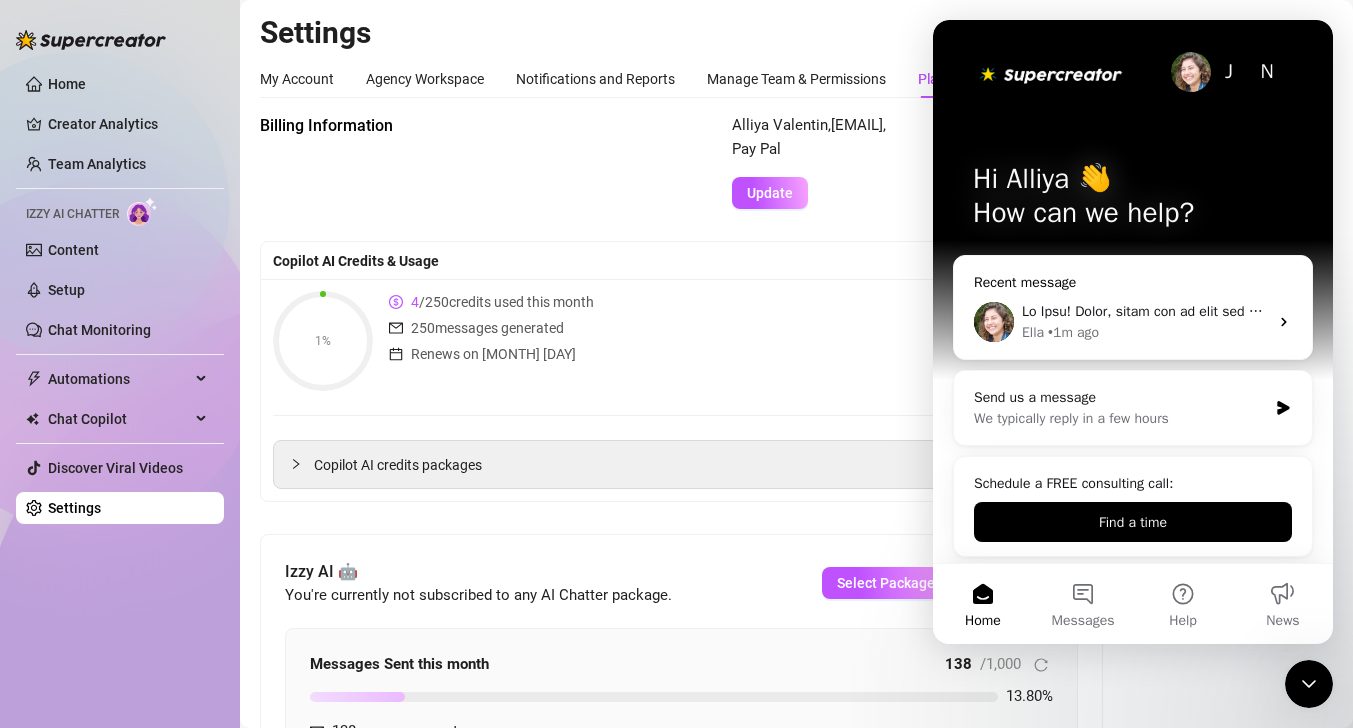 click on "•  1m ago" at bounding box center (1073, 332) 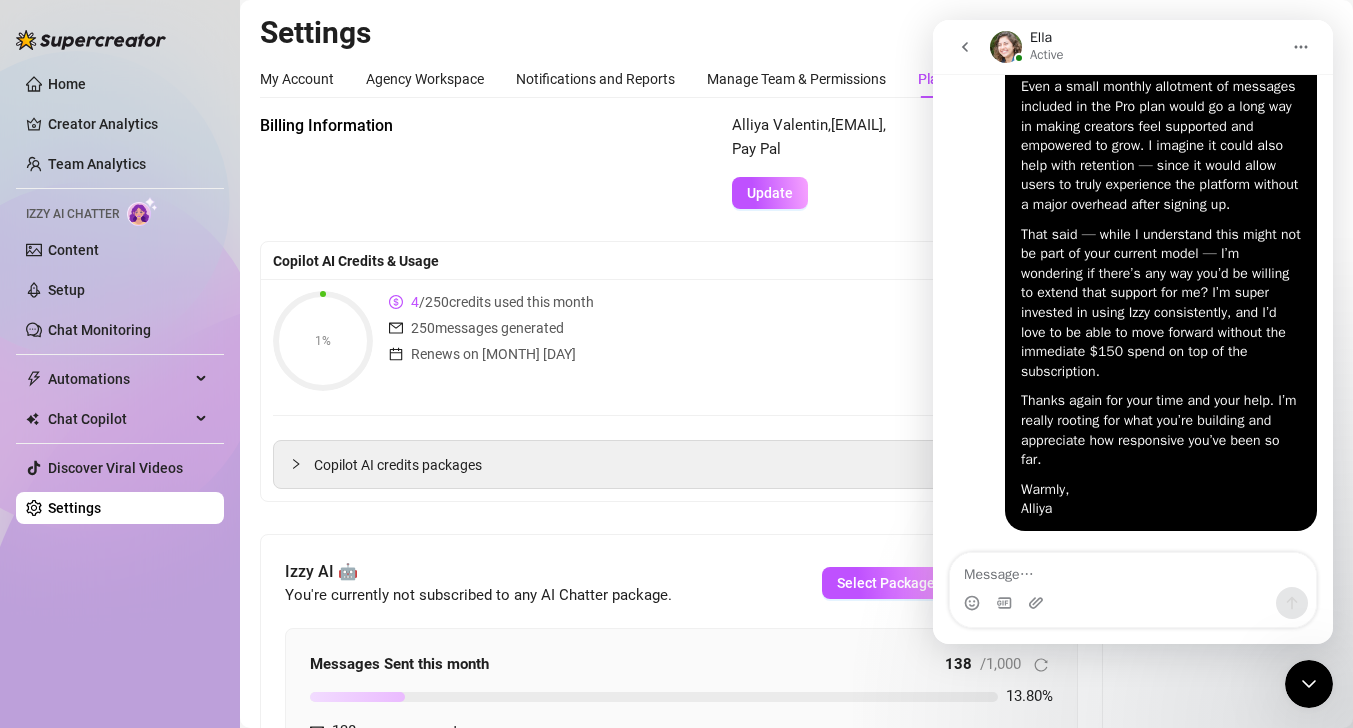 scroll, scrollTop: 5177, scrollLeft: 0, axis: vertical 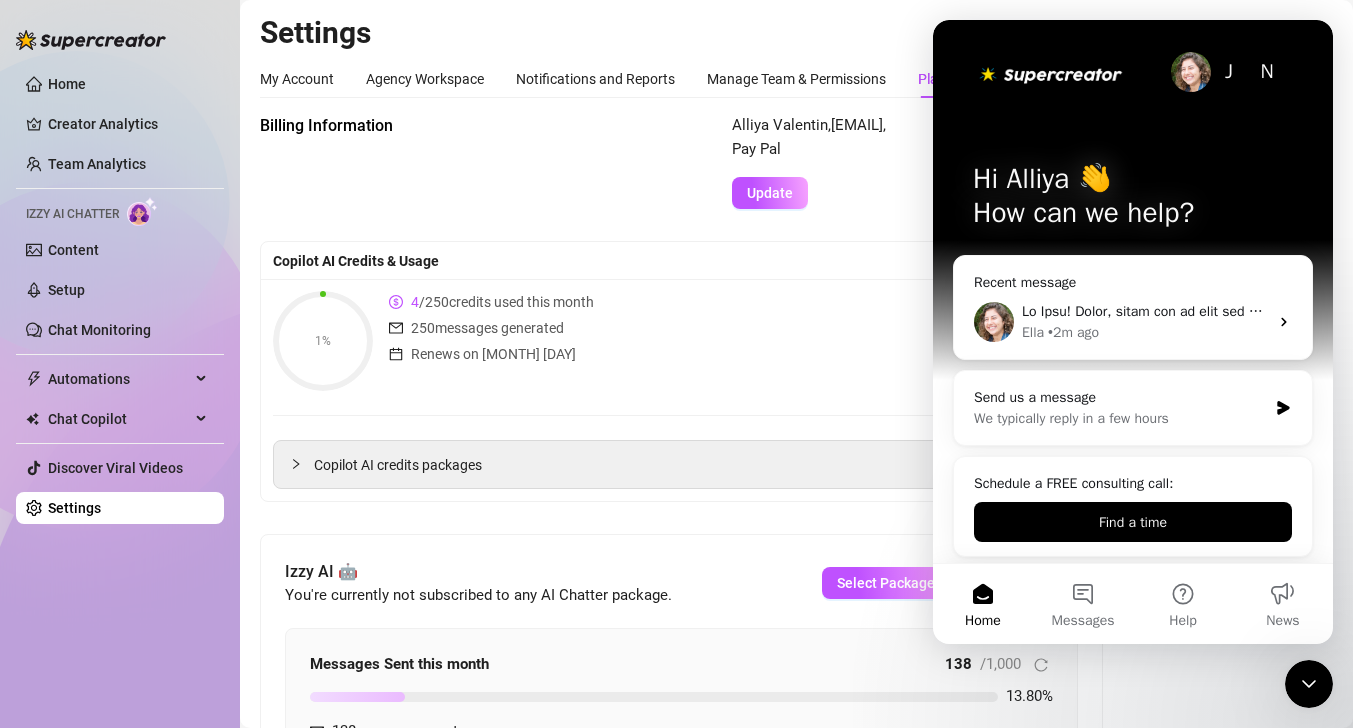 click 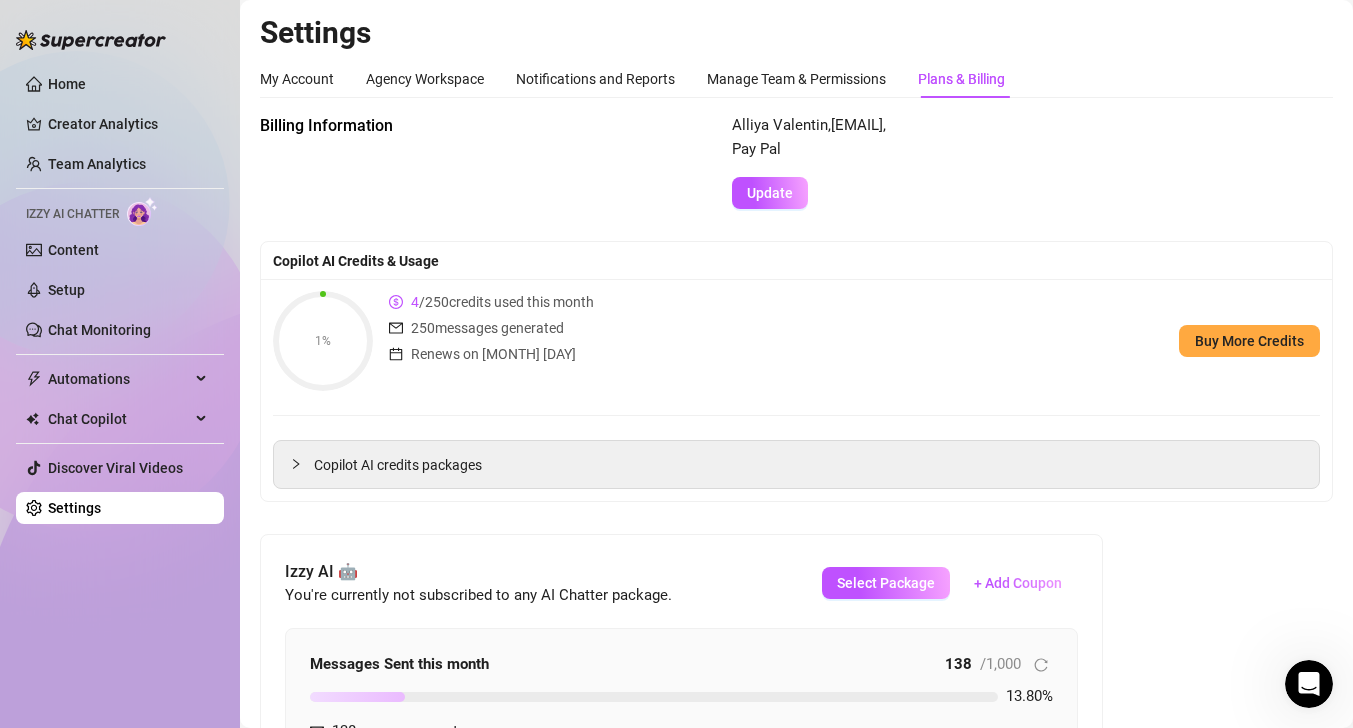 scroll, scrollTop: 0, scrollLeft: 0, axis: both 